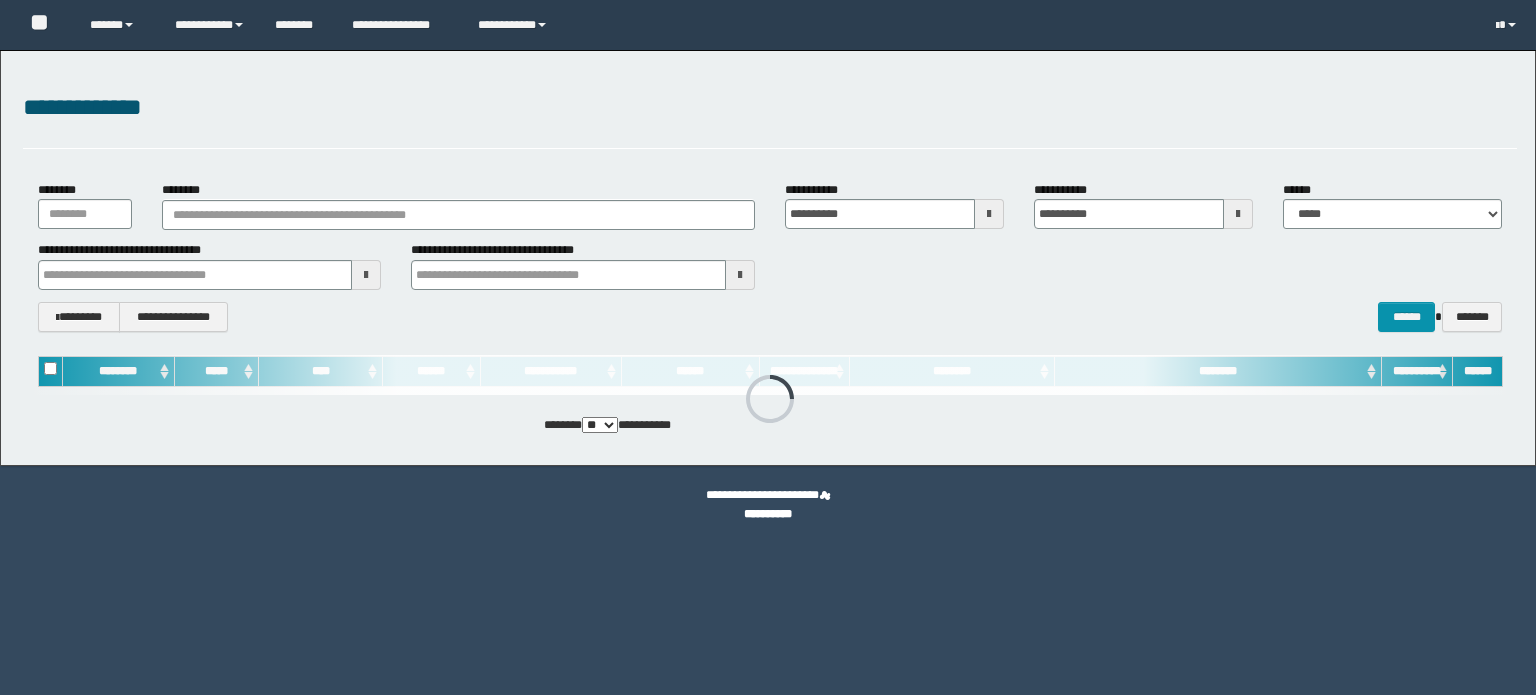 scroll, scrollTop: 0, scrollLeft: 0, axis: both 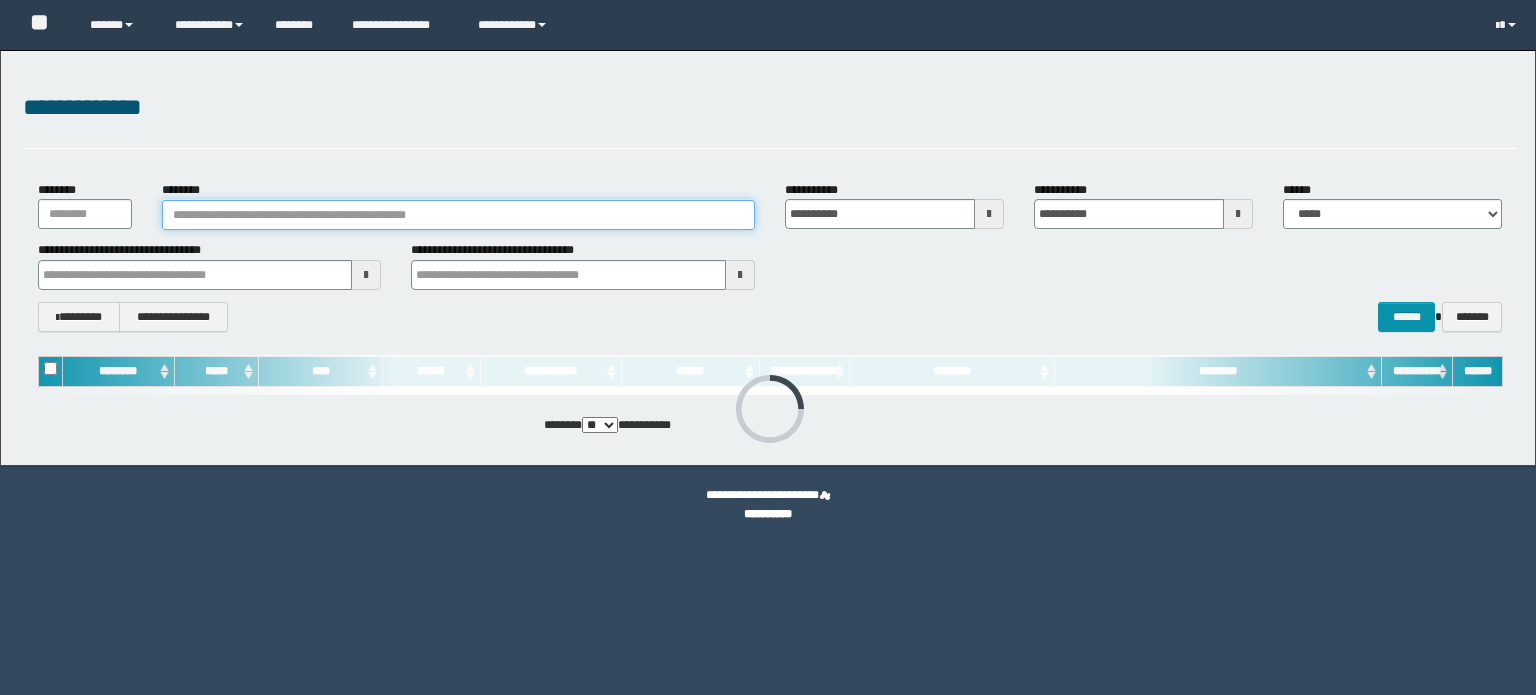 click on "********" at bounding box center [458, 215] 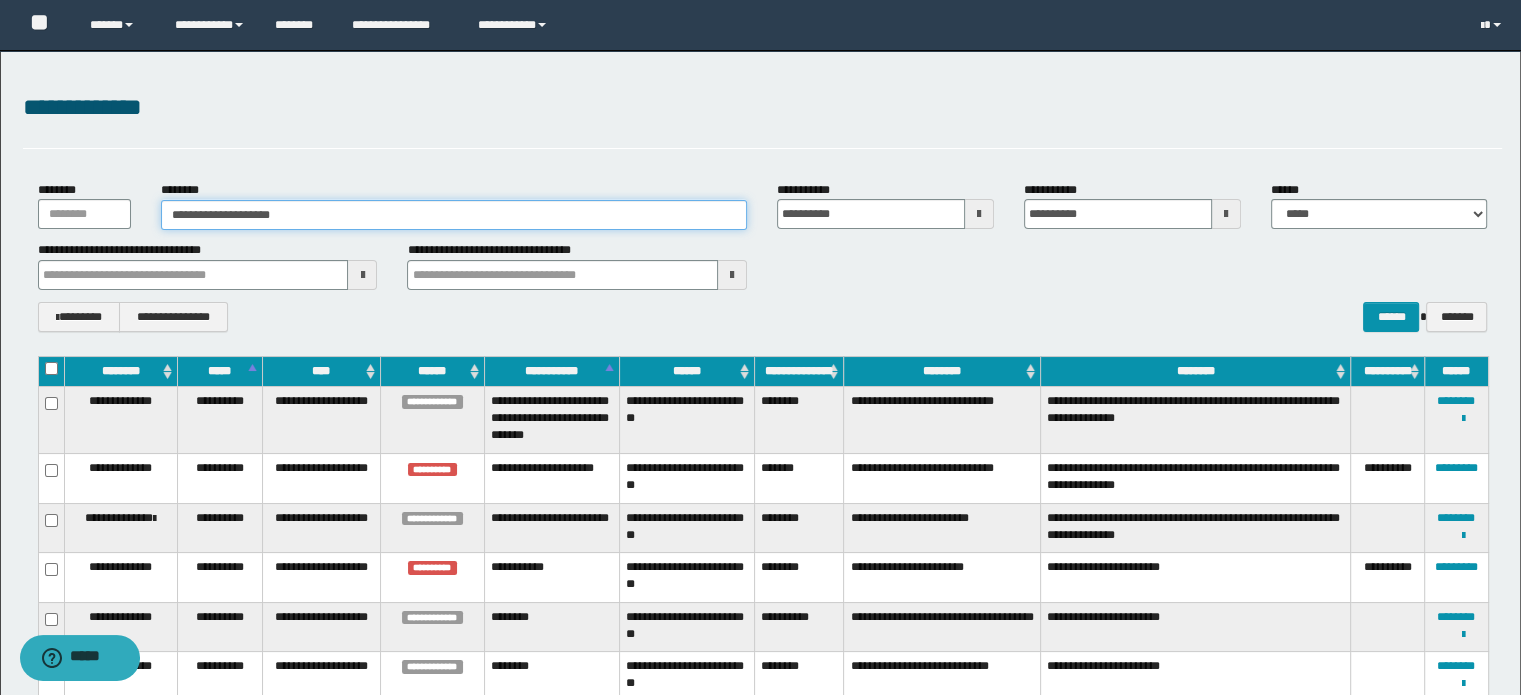 type on "**********" 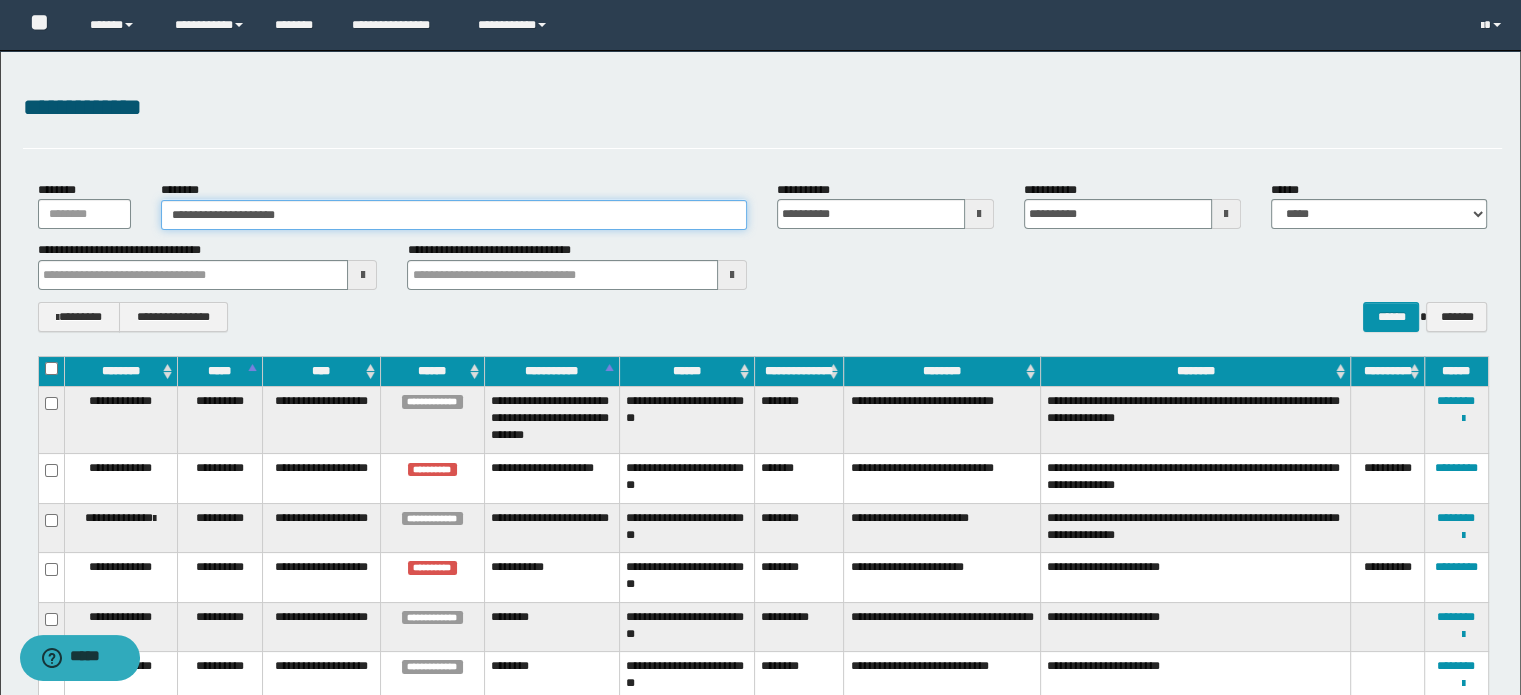 type on "**********" 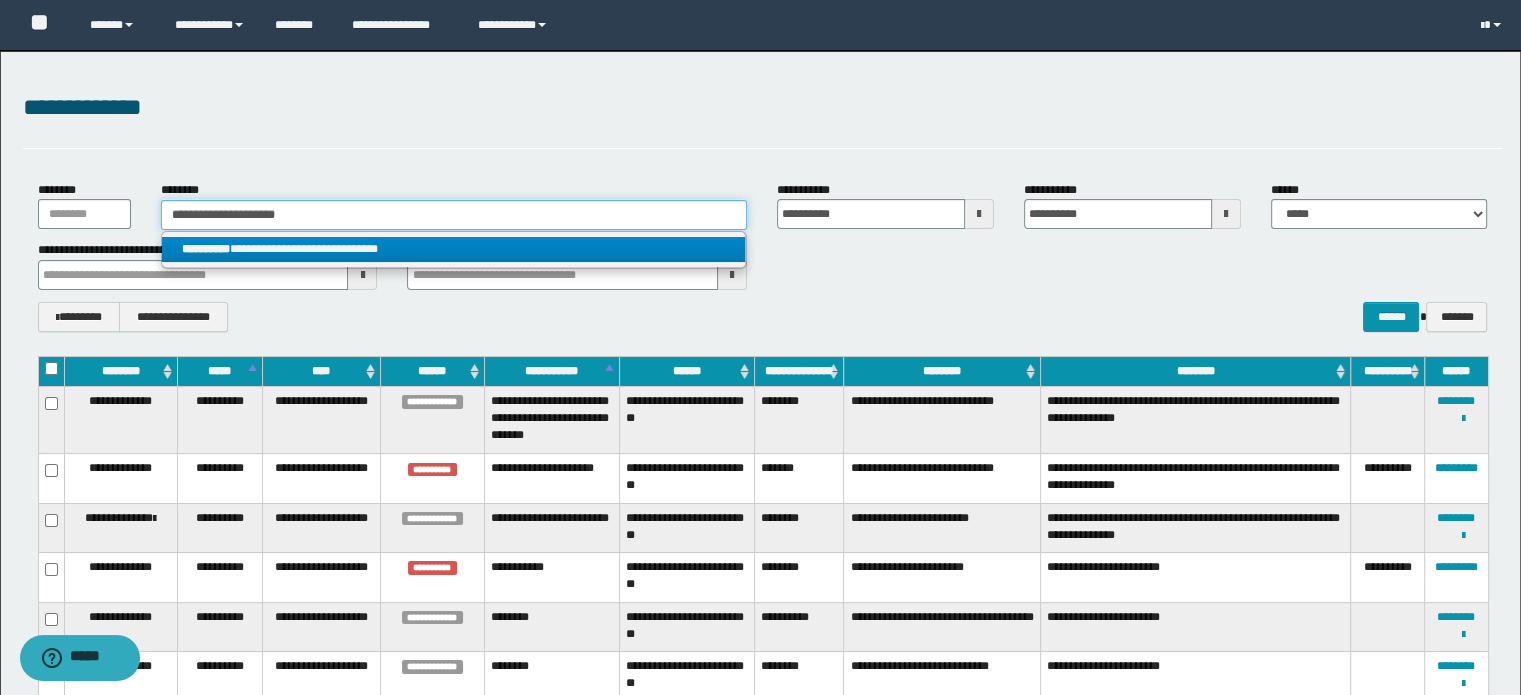 type on "**********" 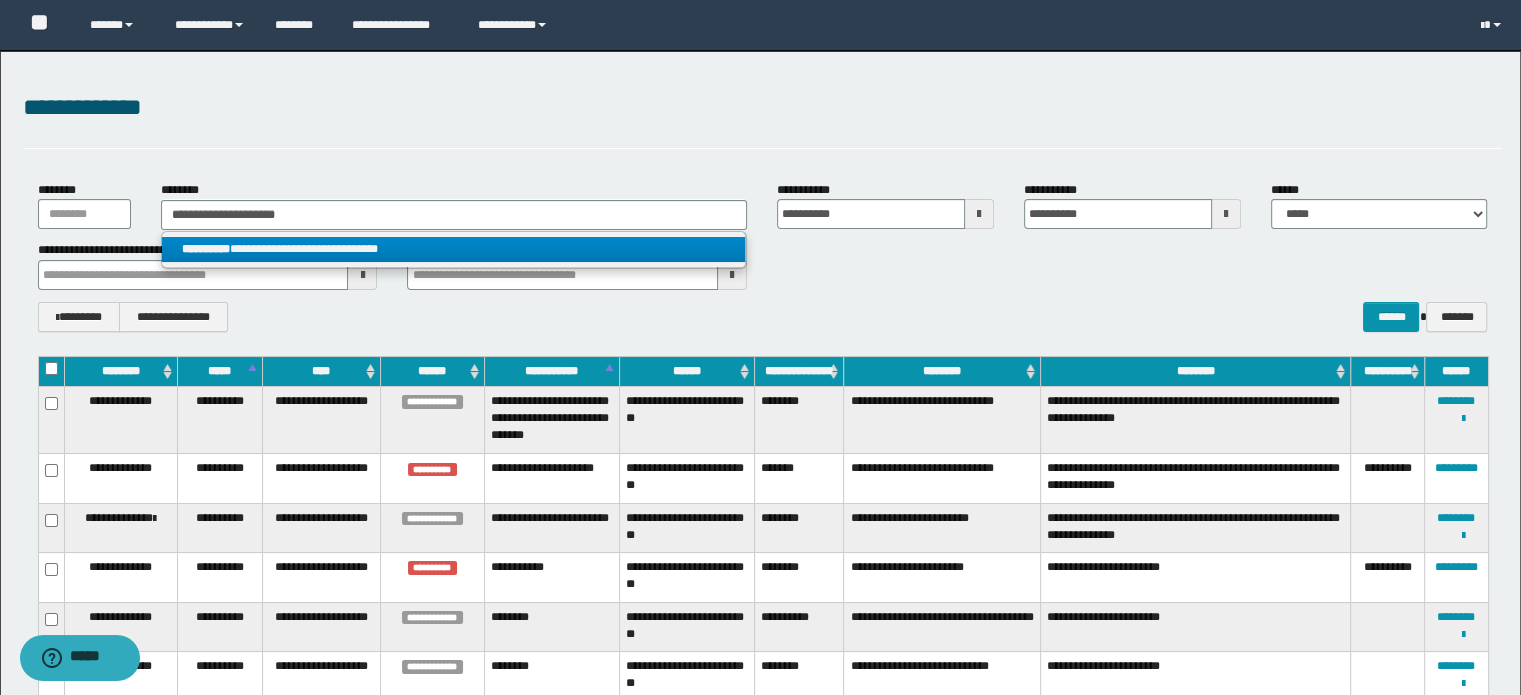 click on "**********" at bounding box center (454, 249) 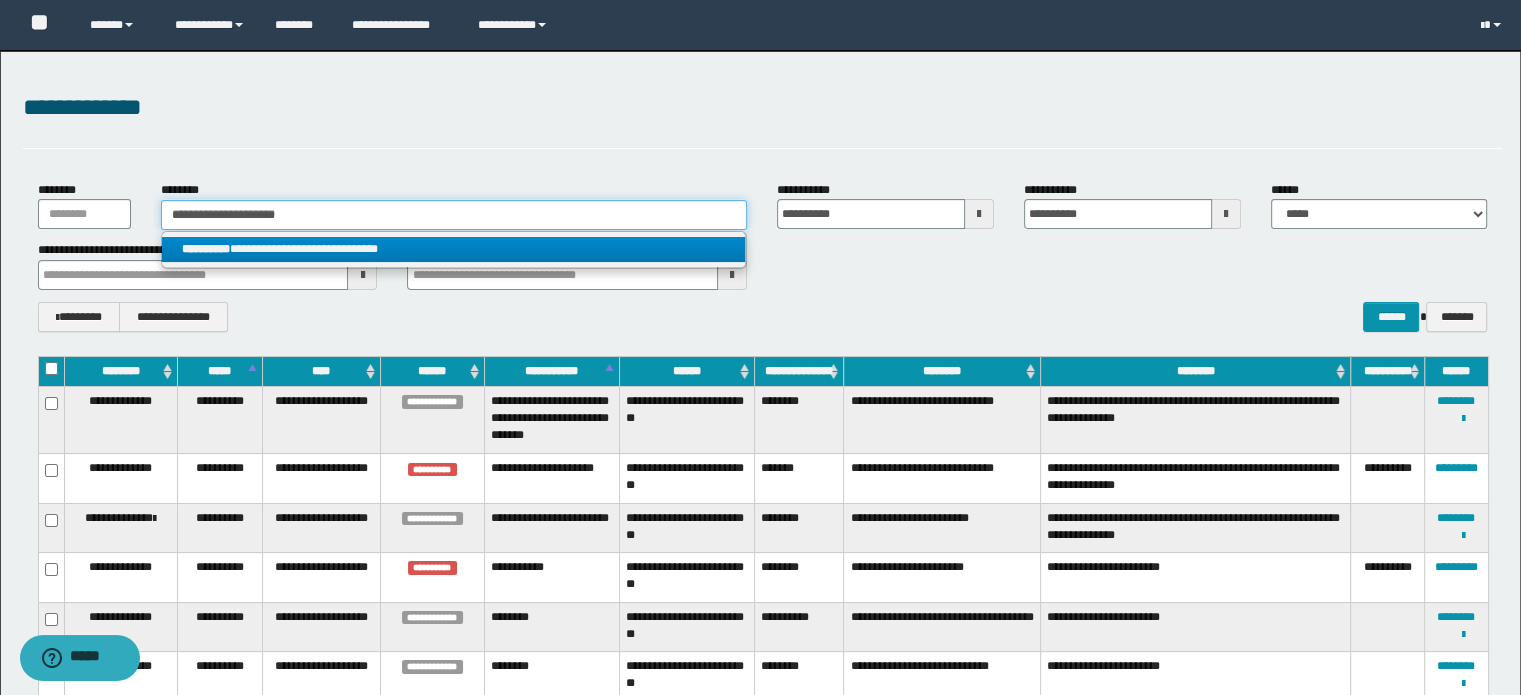 type 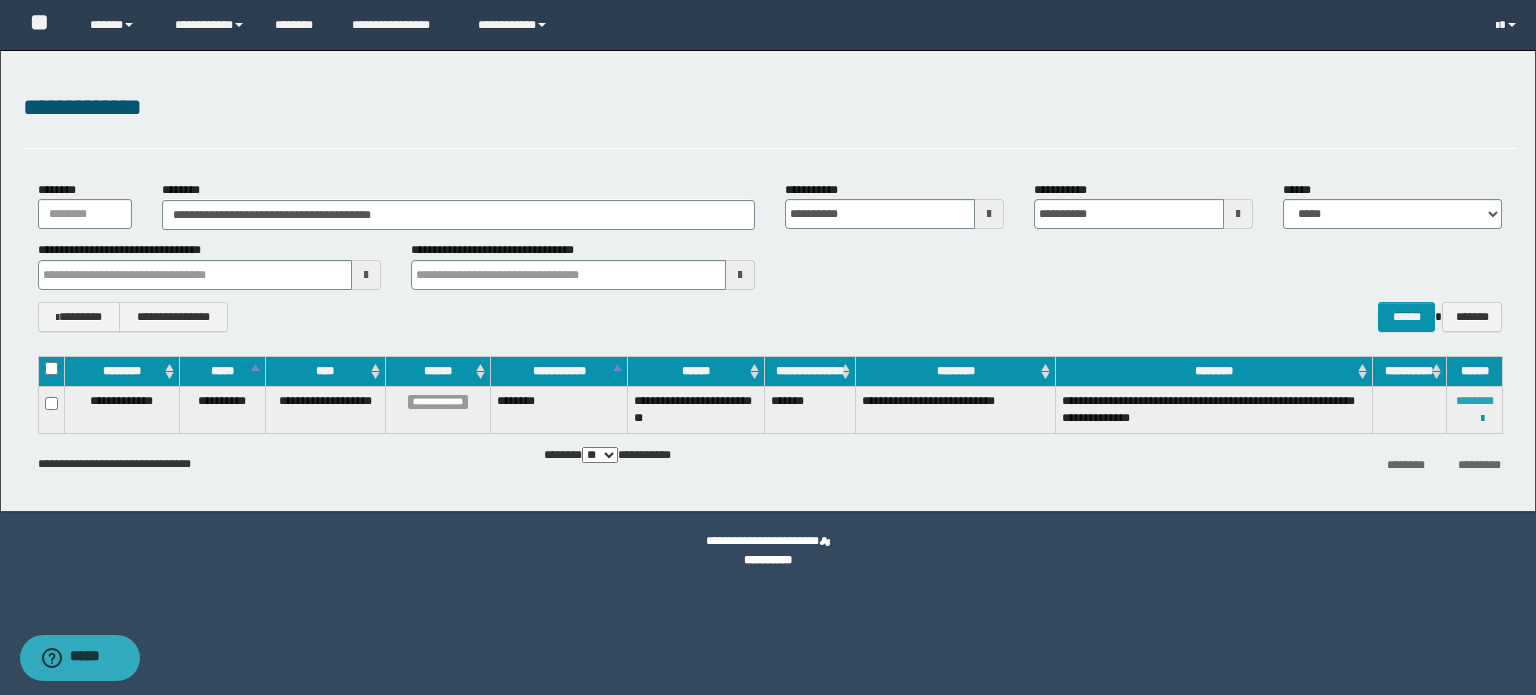 click on "********" at bounding box center [1475, 401] 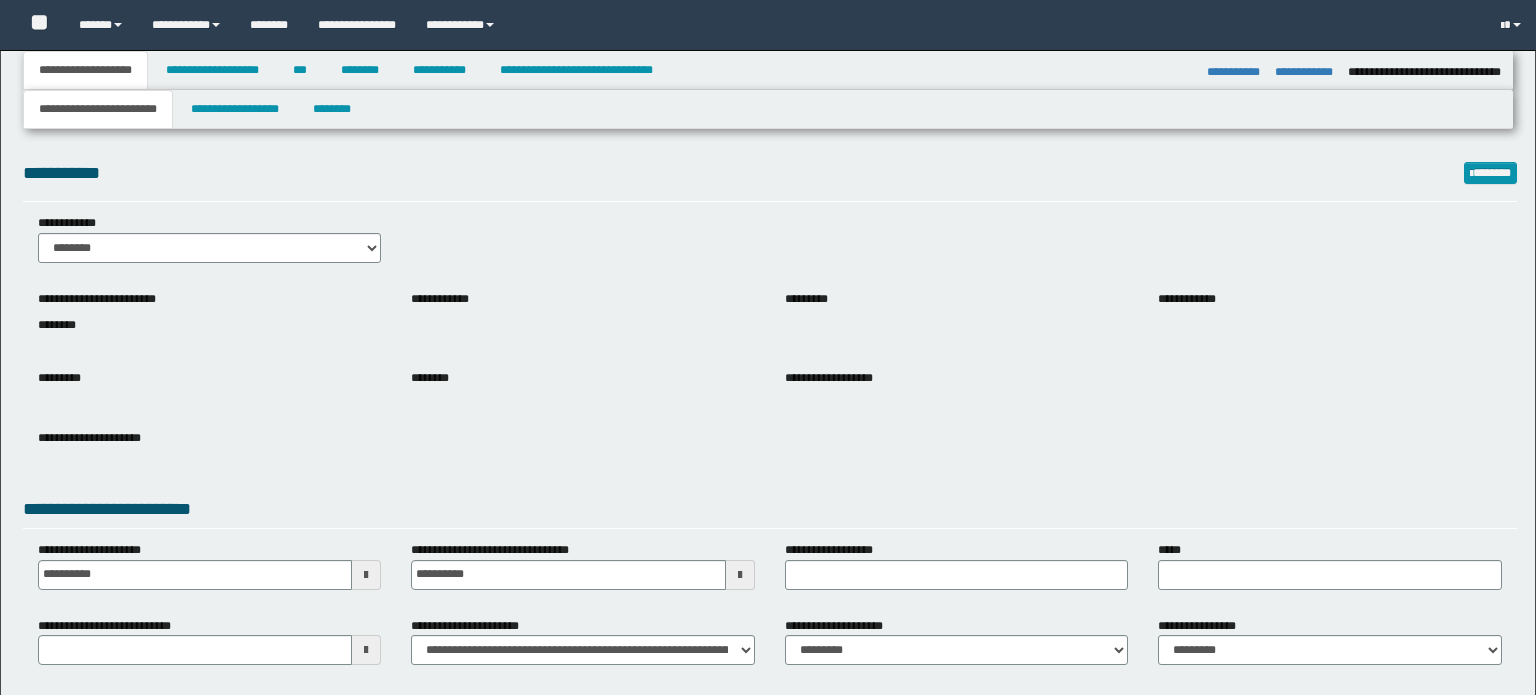 select on "*" 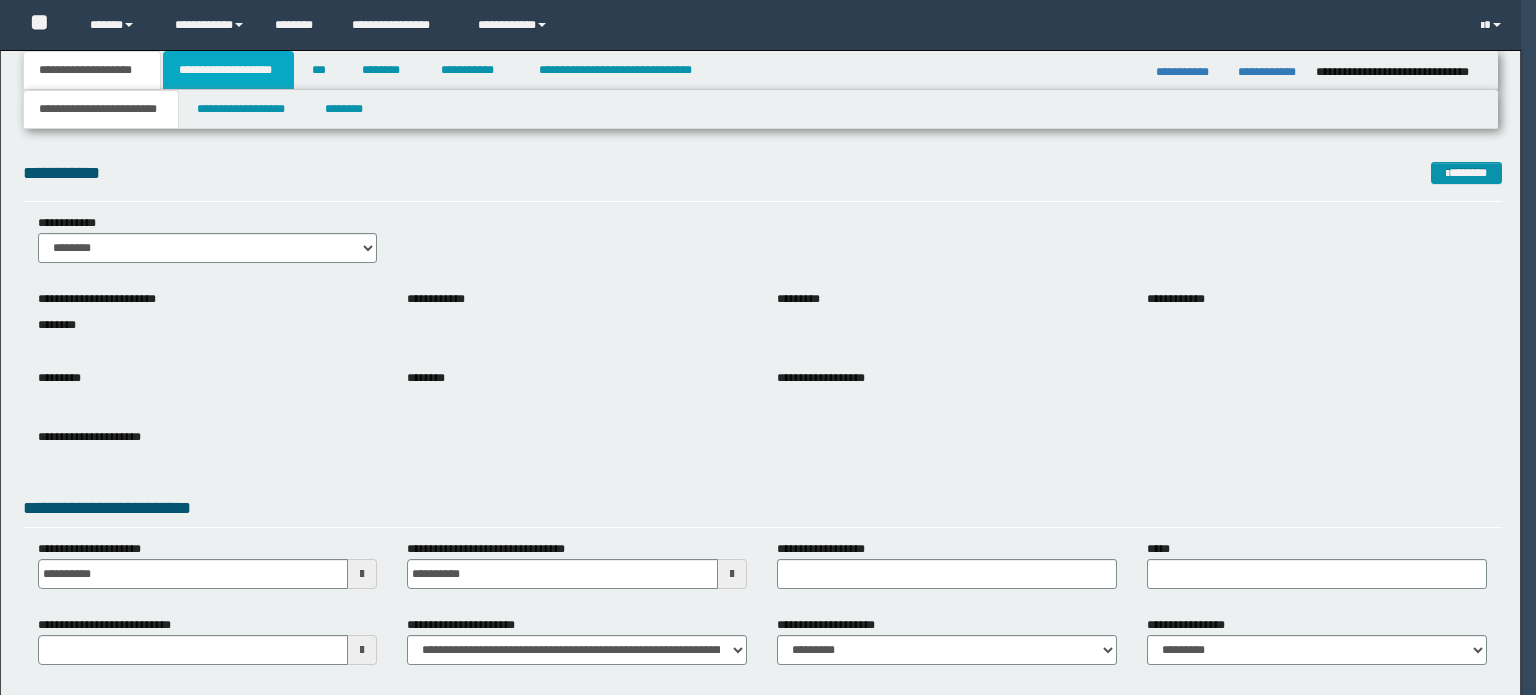 scroll, scrollTop: 0, scrollLeft: 0, axis: both 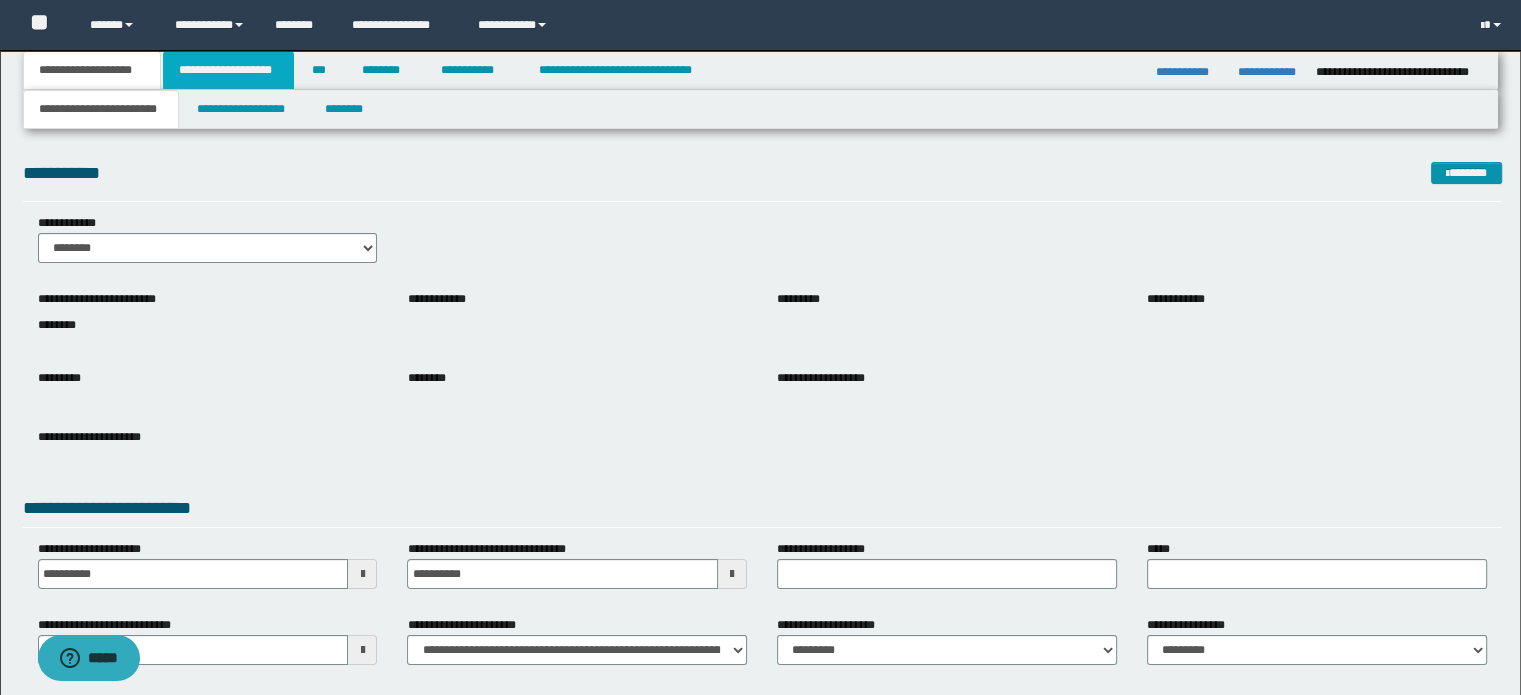 click on "**********" at bounding box center (228, 70) 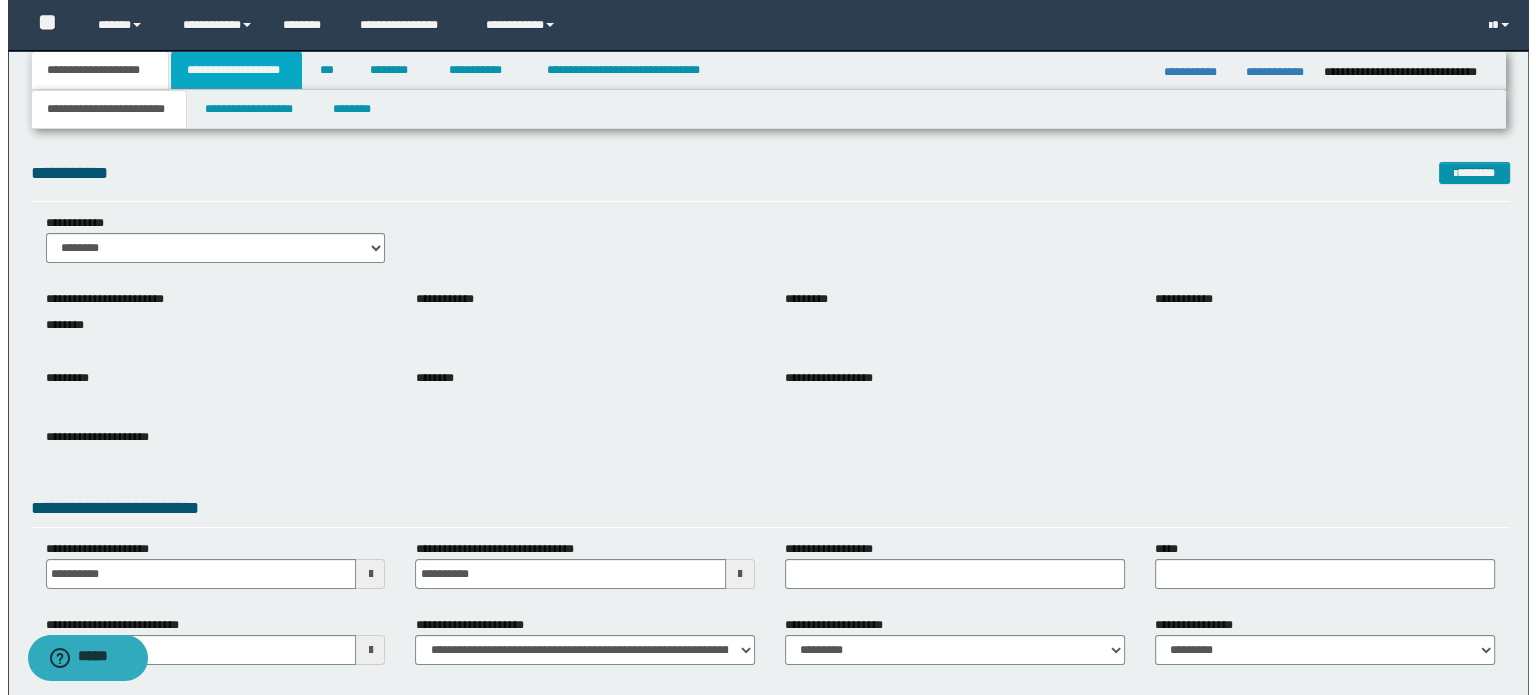 scroll, scrollTop: 0, scrollLeft: 0, axis: both 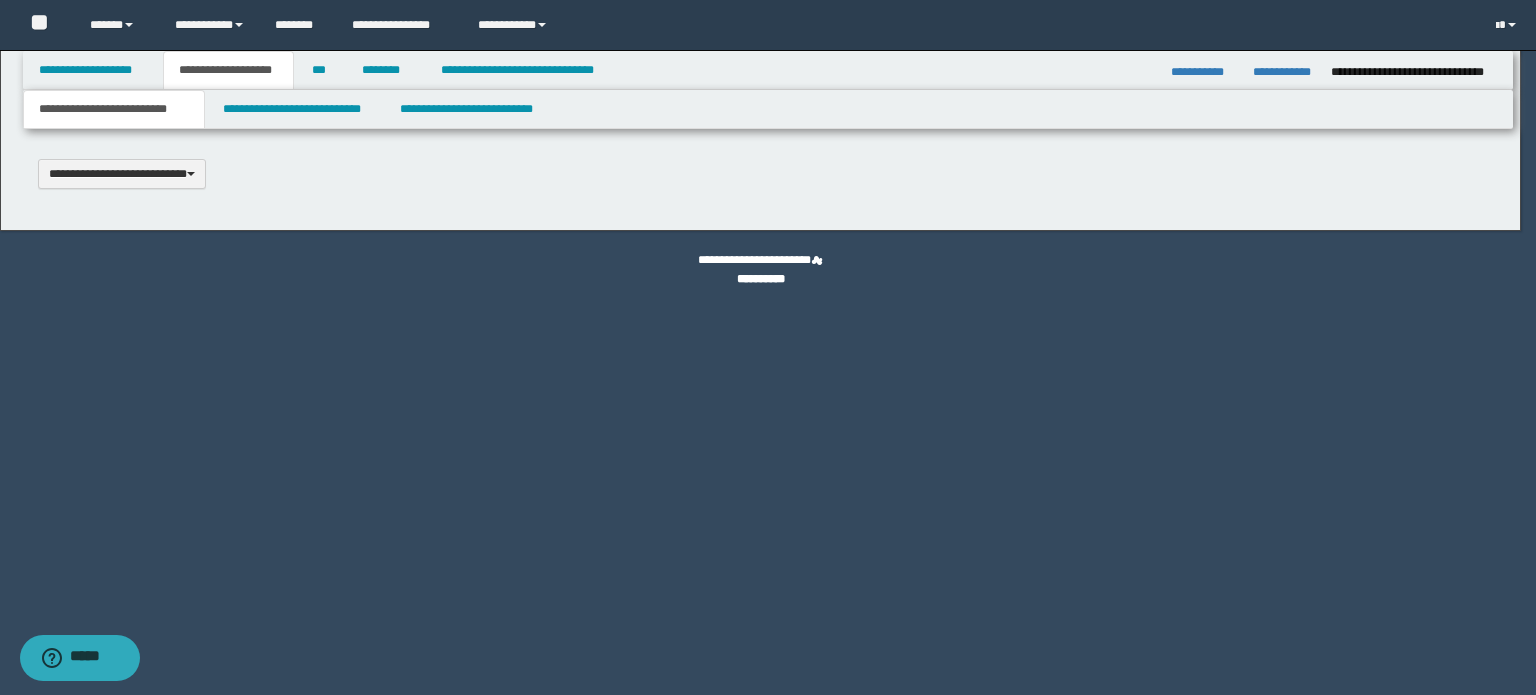 type 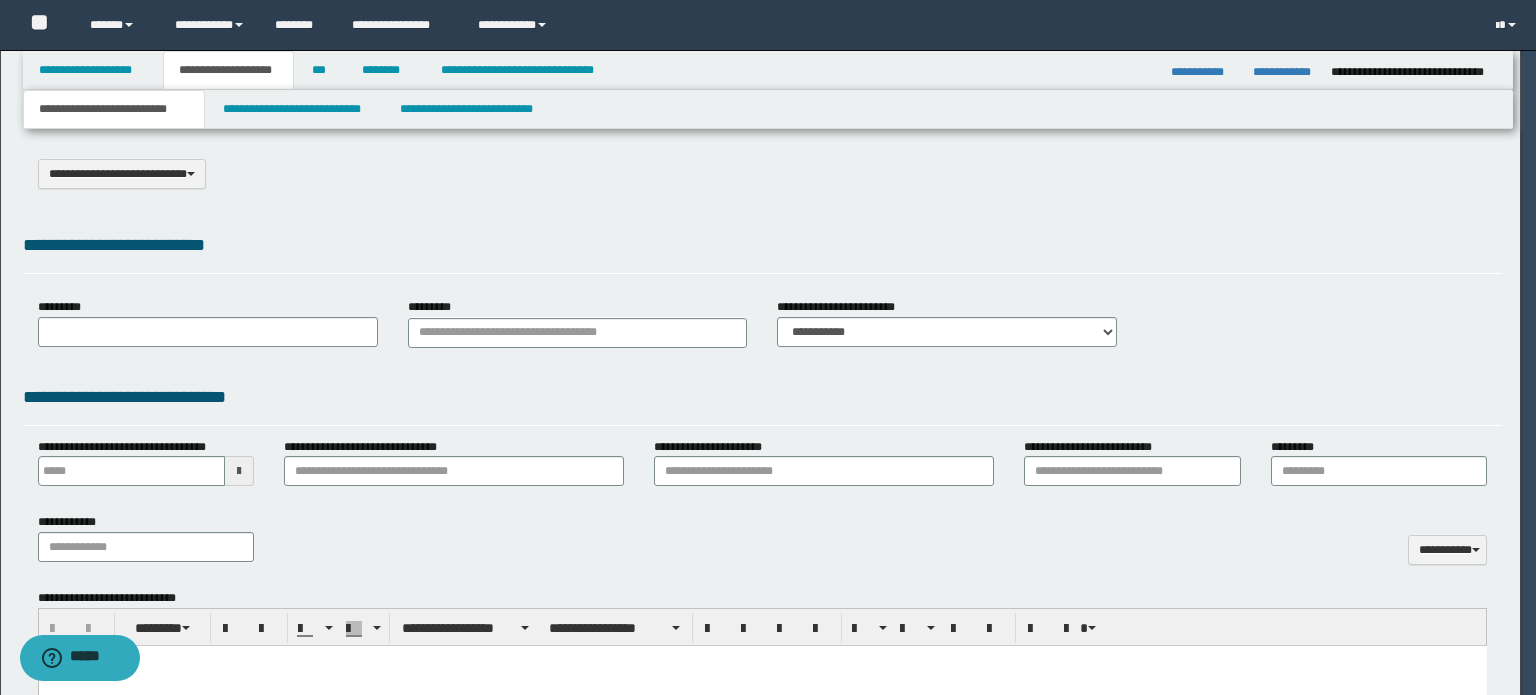 select on "*" 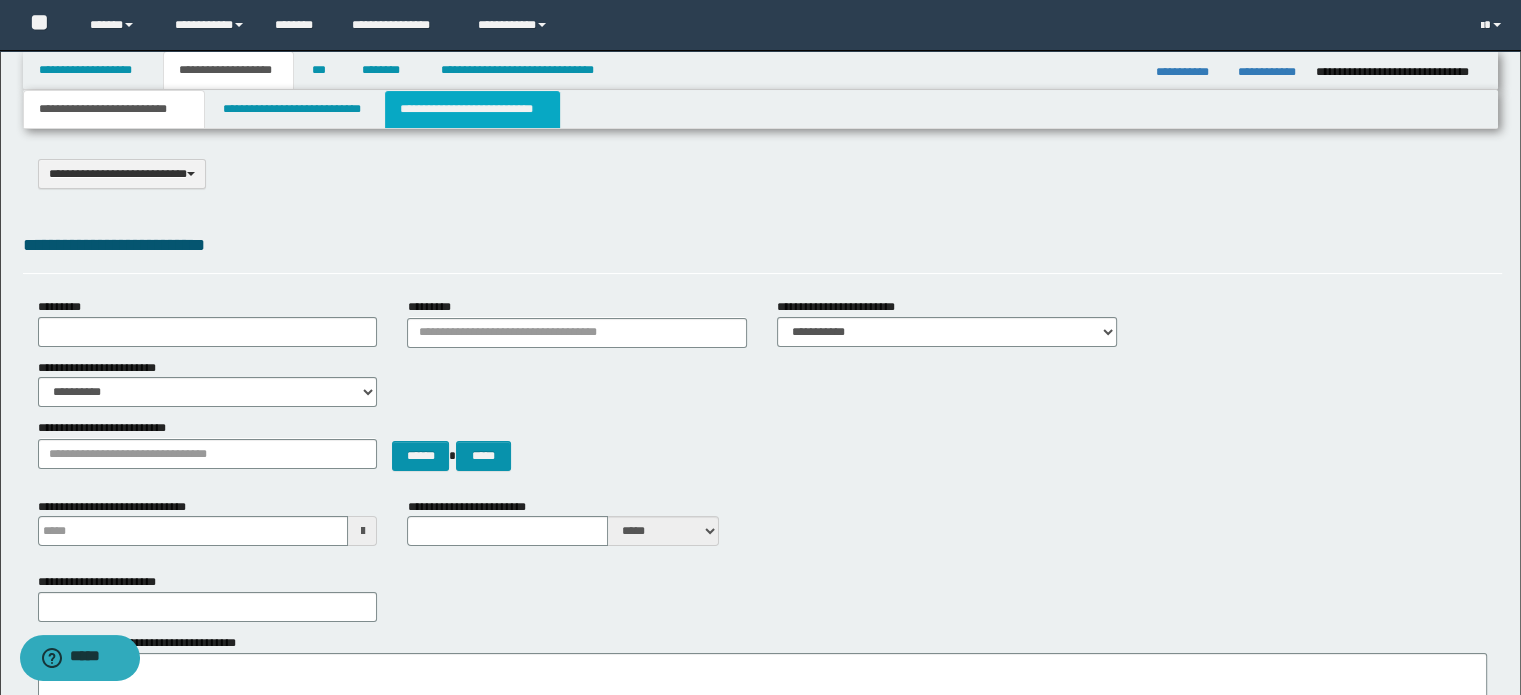 click on "**********" at bounding box center (472, 109) 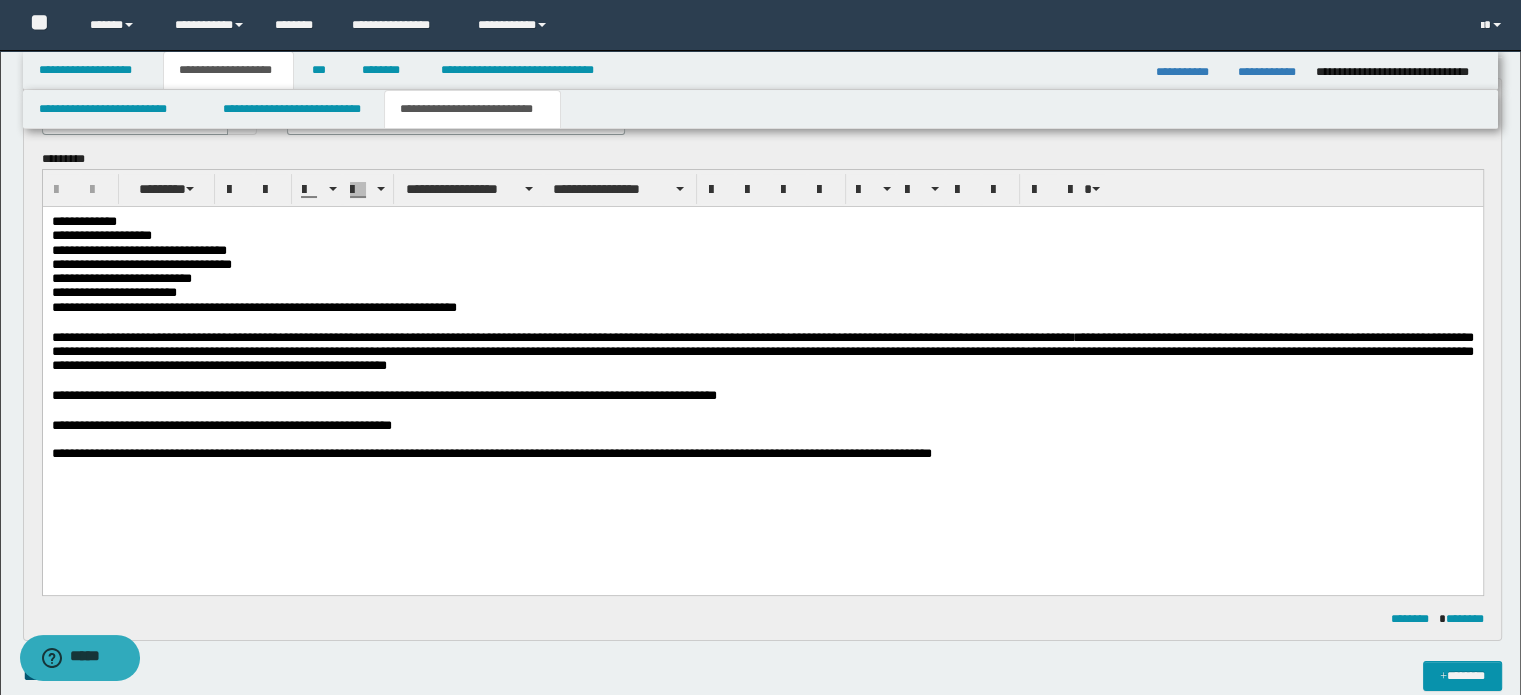 scroll, scrollTop: 200, scrollLeft: 0, axis: vertical 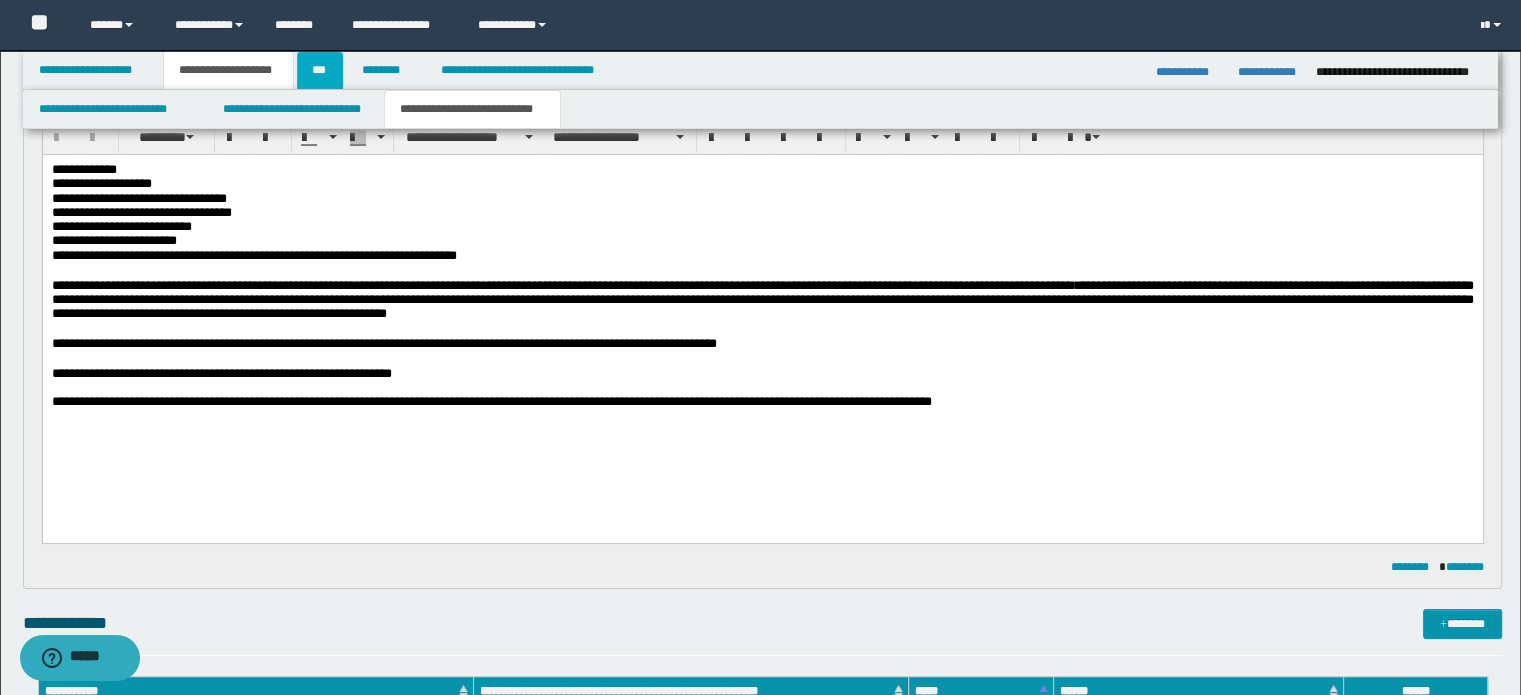 click on "***" at bounding box center (320, 70) 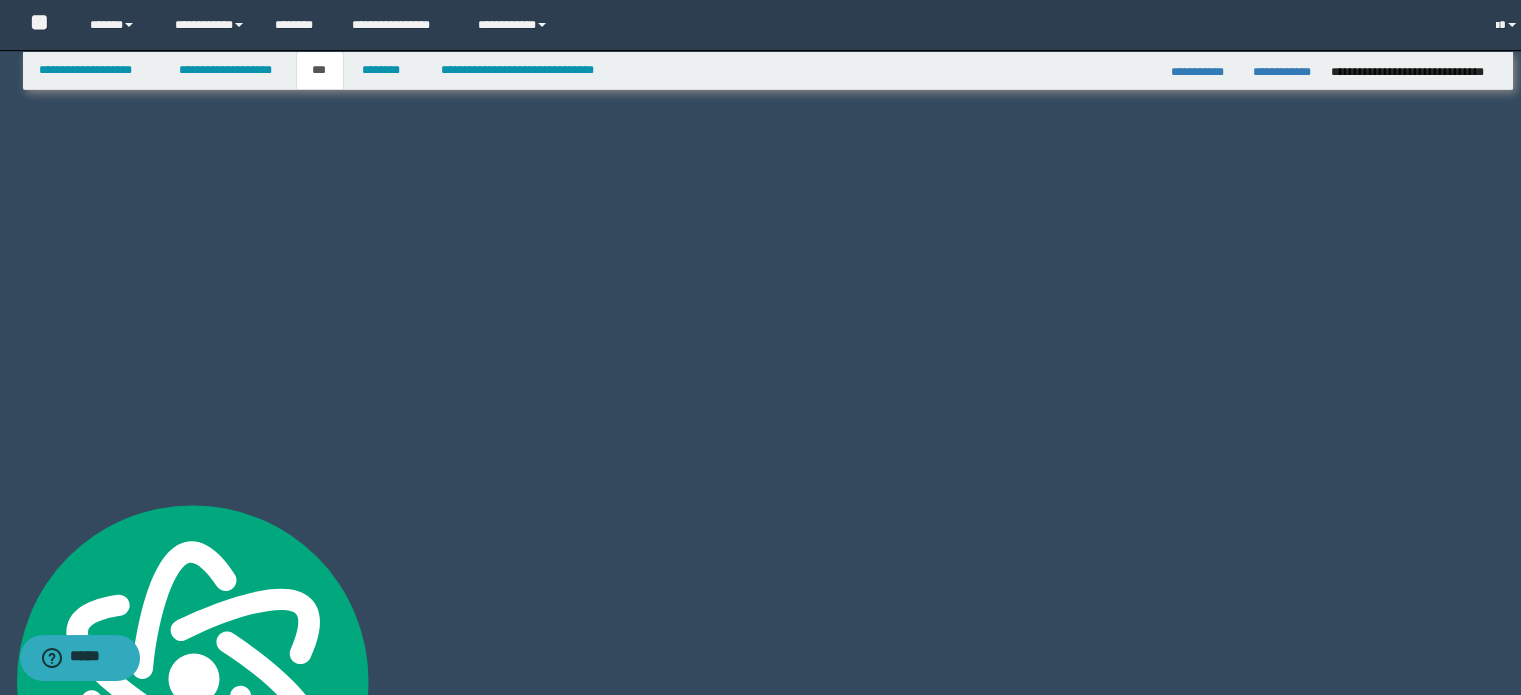scroll, scrollTop: 0, scrollLeft: 0, axis: both 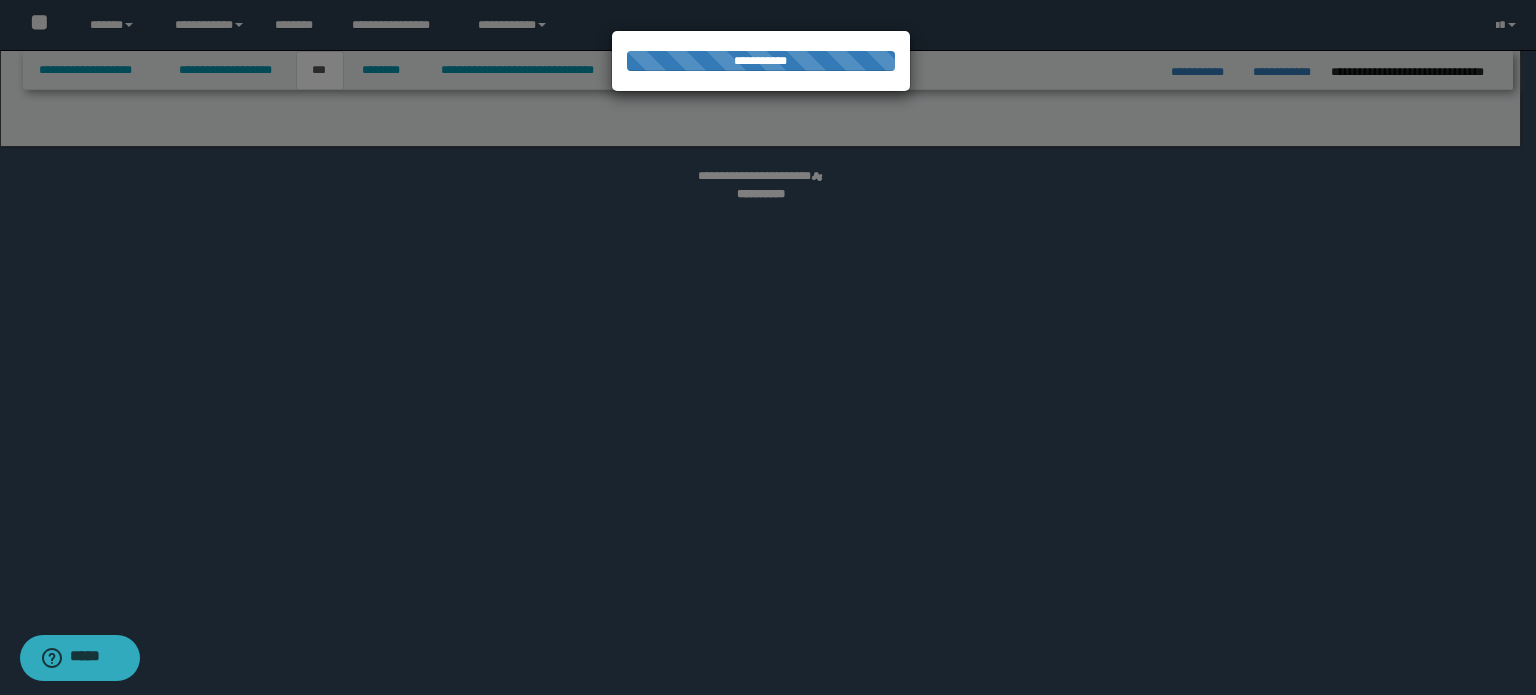 select on "*" 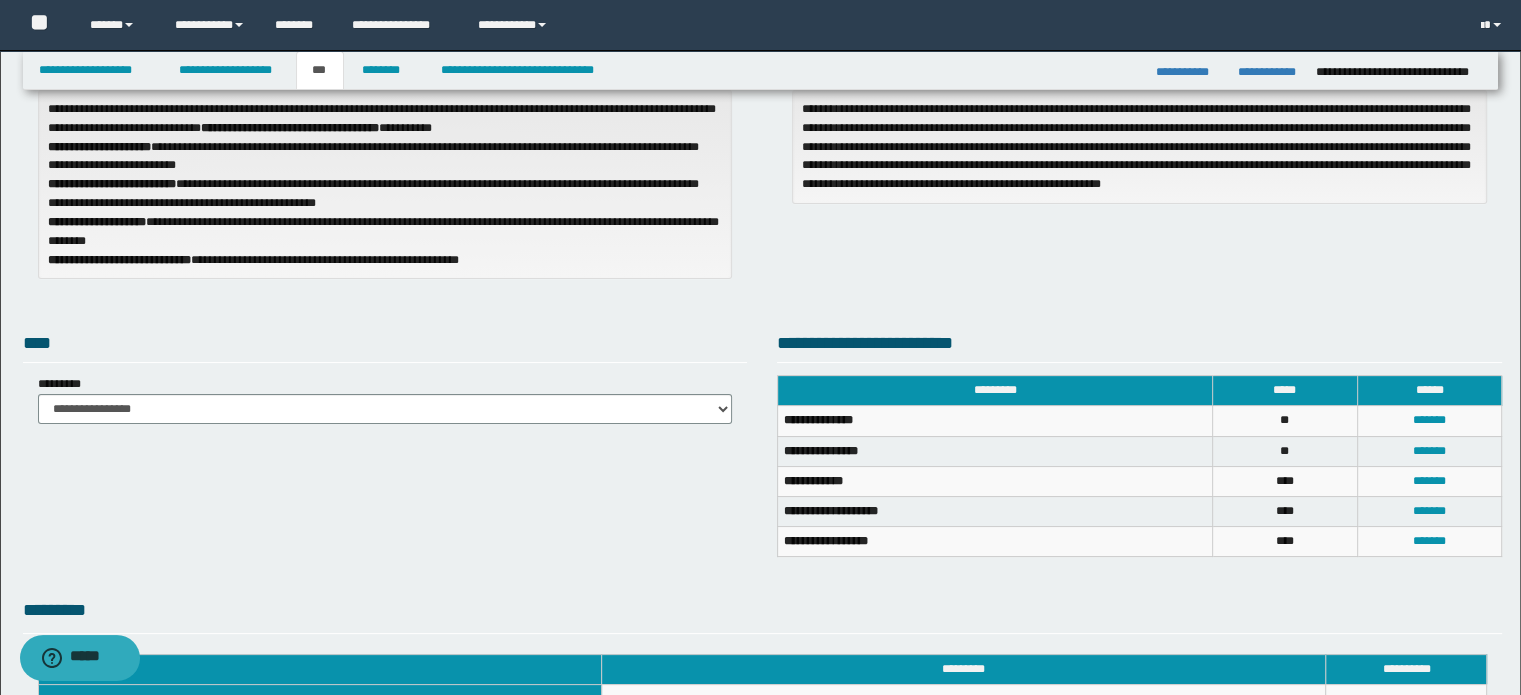 scroll, scrollTop: 200, scrollLeft: 0, axis: vertical 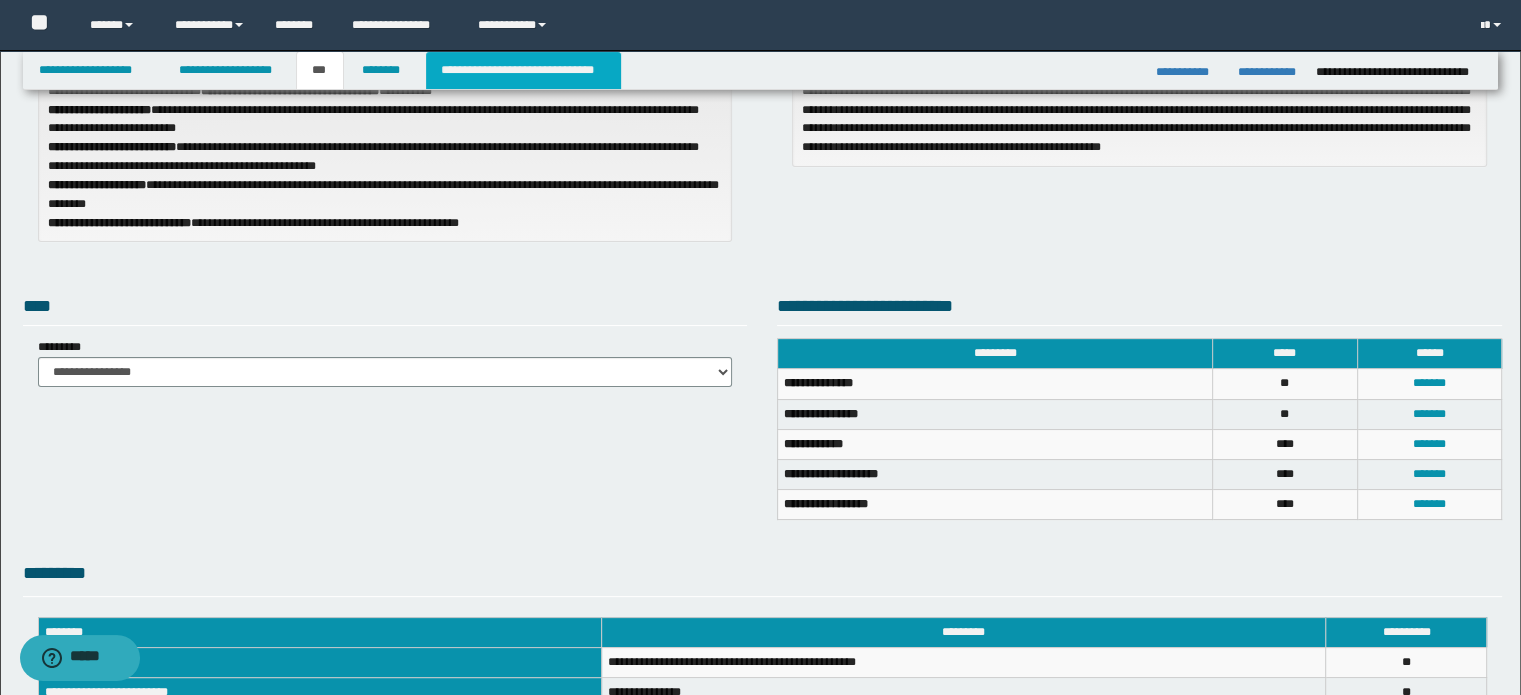 click on "**********" at bounding box center (523, 70) 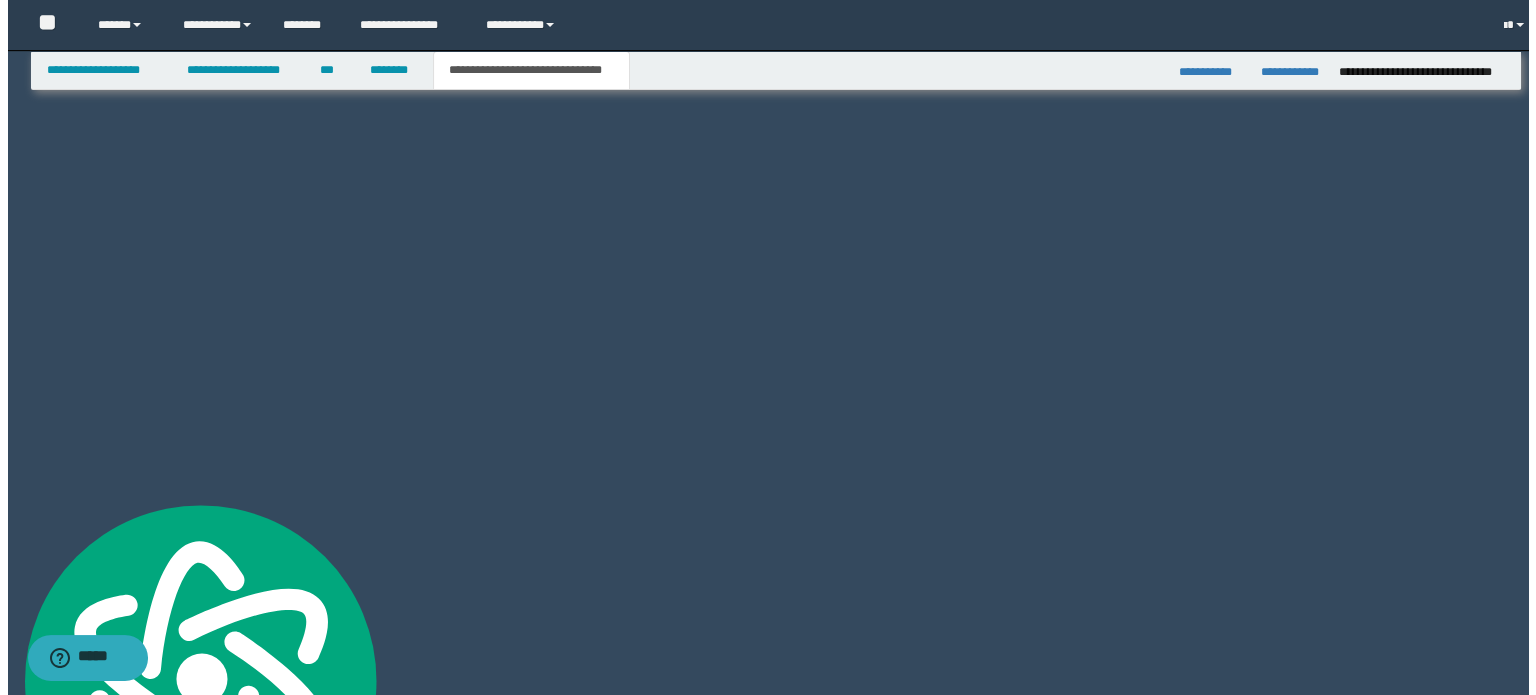scroll, scrollTop: 0, scrollLeft: 0, axis: both 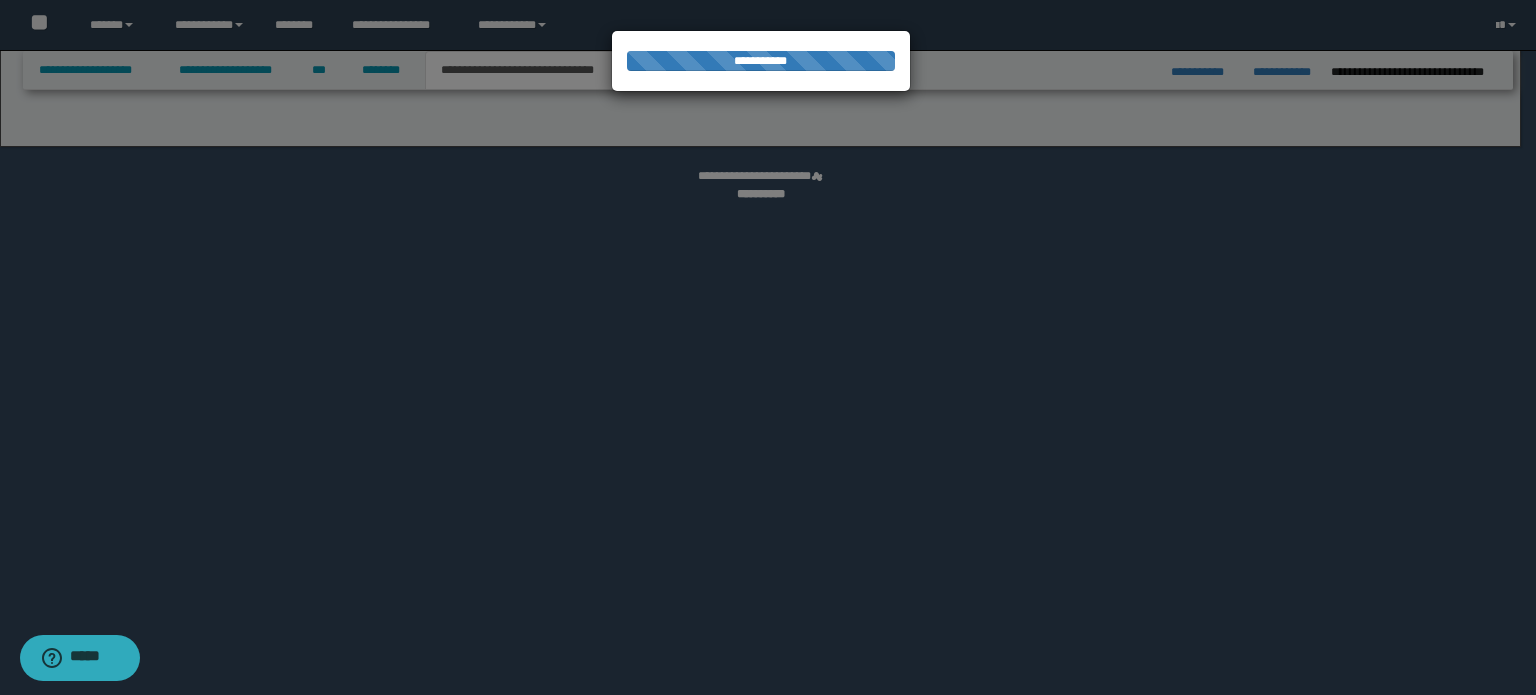 select on "*" 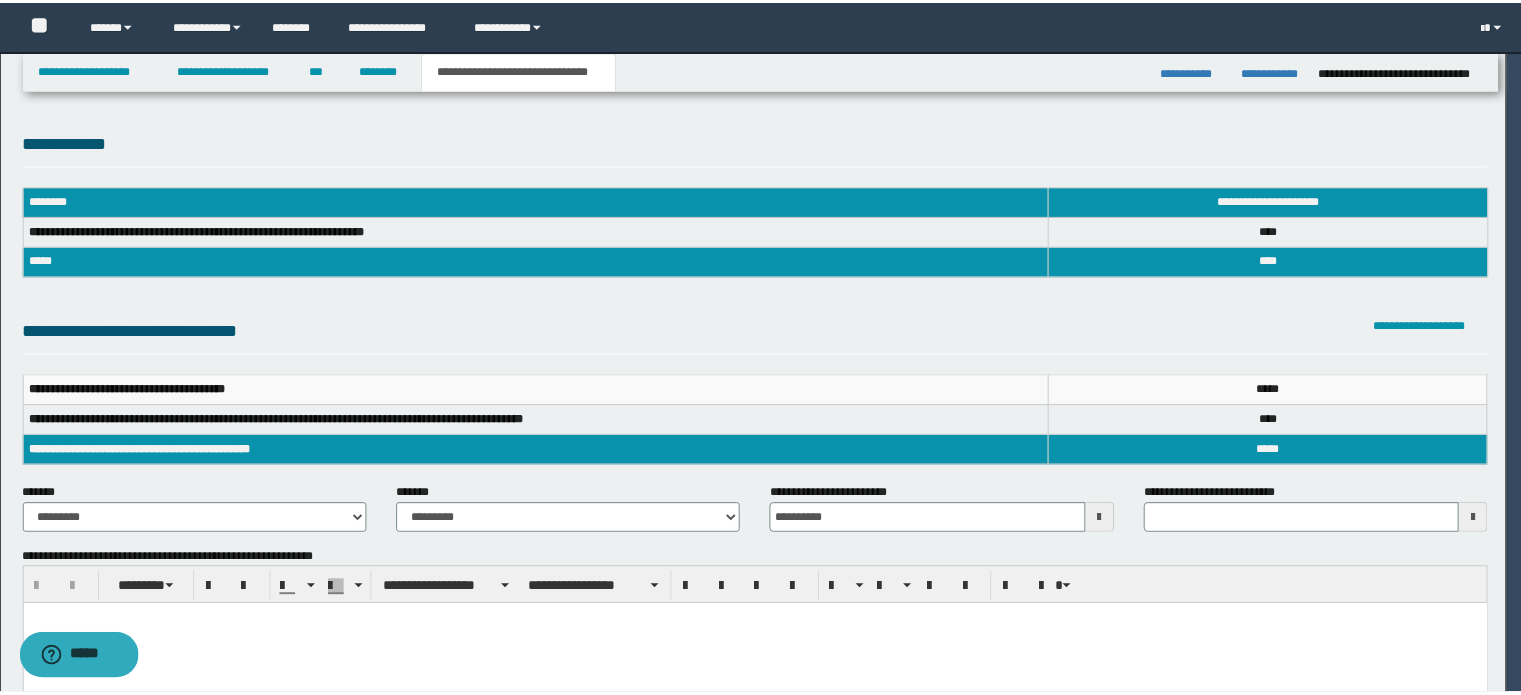 scroll, scrollTop: 0, scrollLeft: 0, axis: both 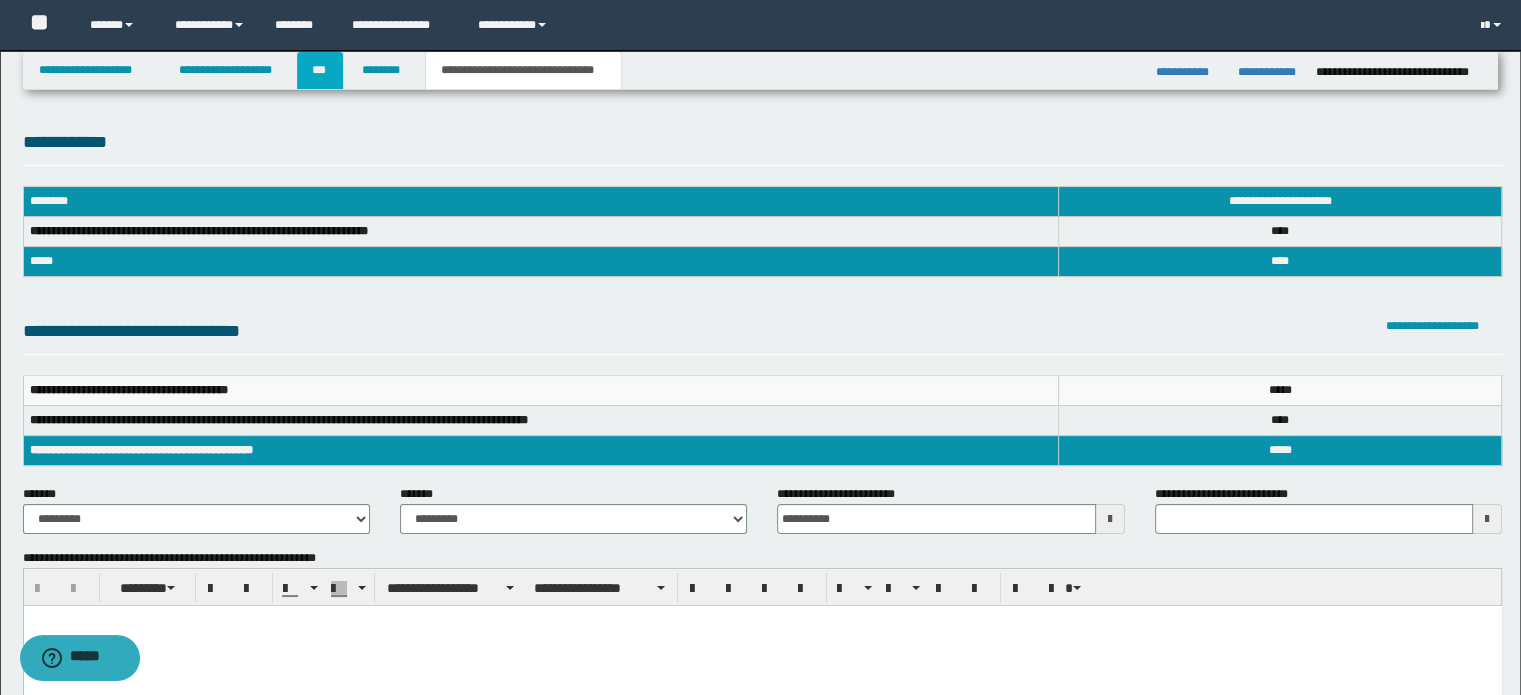 click on "***" at bounding box center [320, 70] 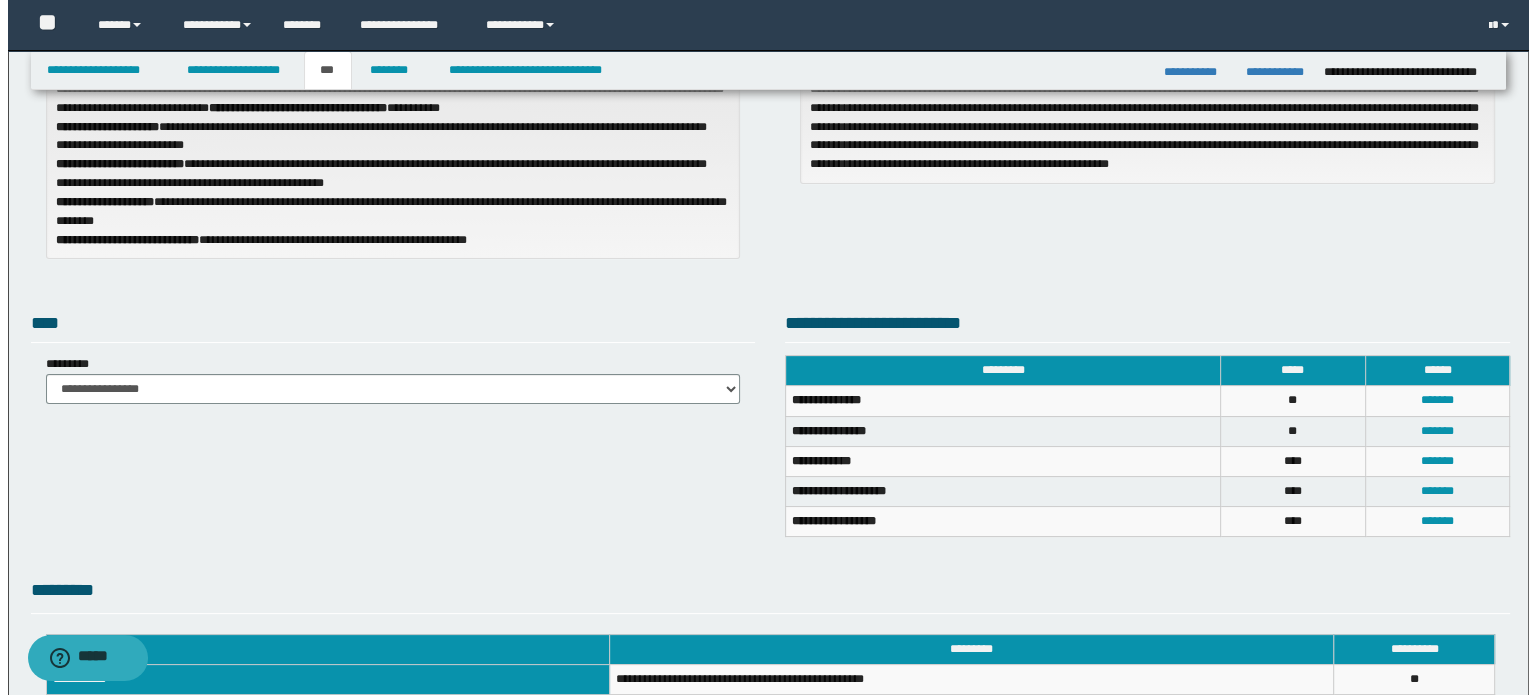 scroll, scrollTop: 200, scrollLeft: 0, axis: vertical 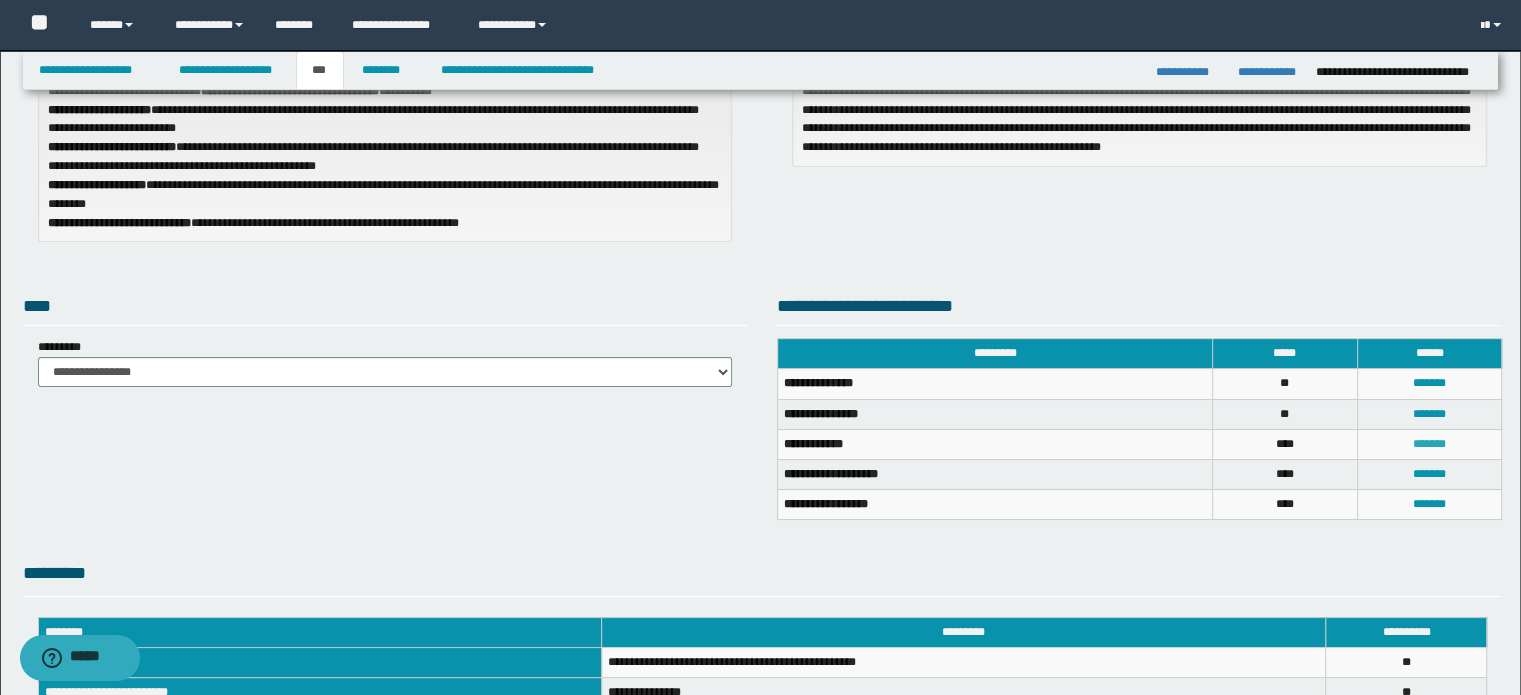 click on "*******" at bounding box center [1429, 444] 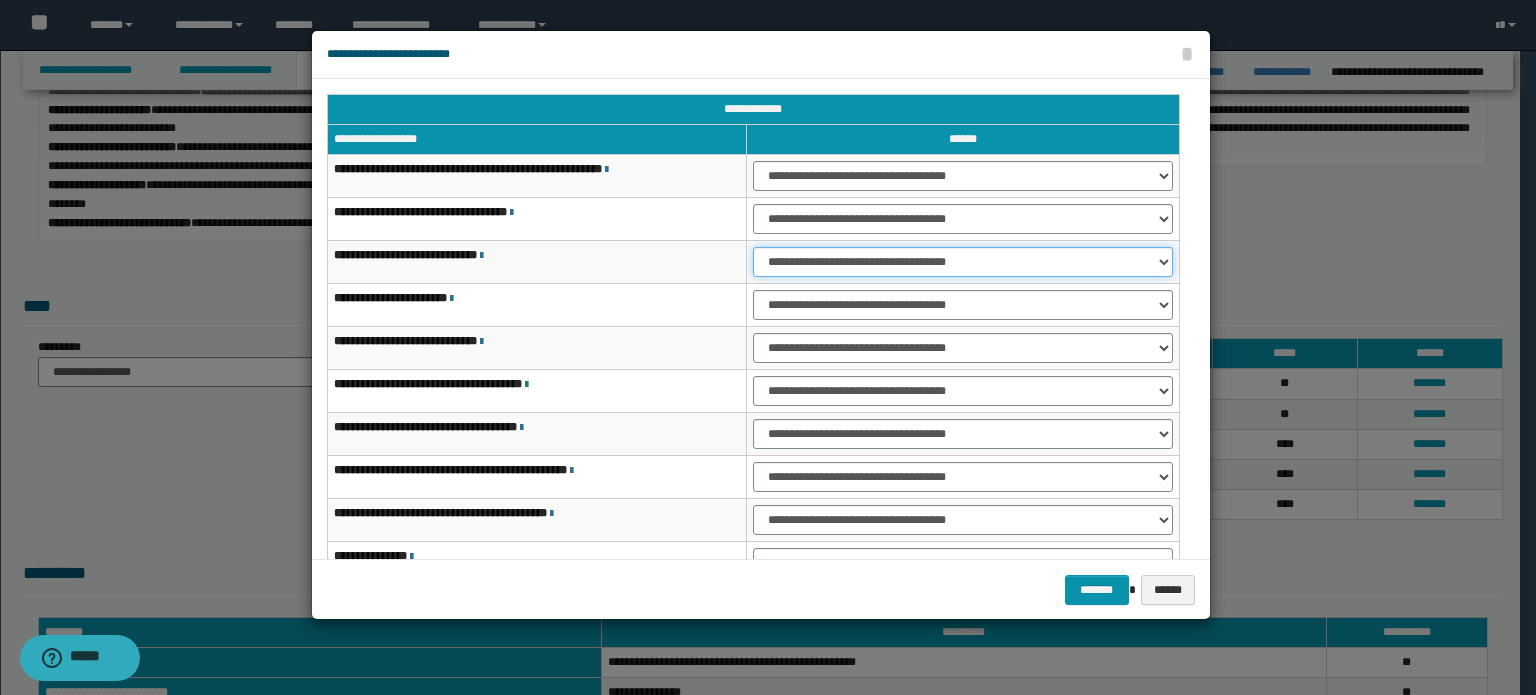 click on "**********" at bounding box center [963, 262] 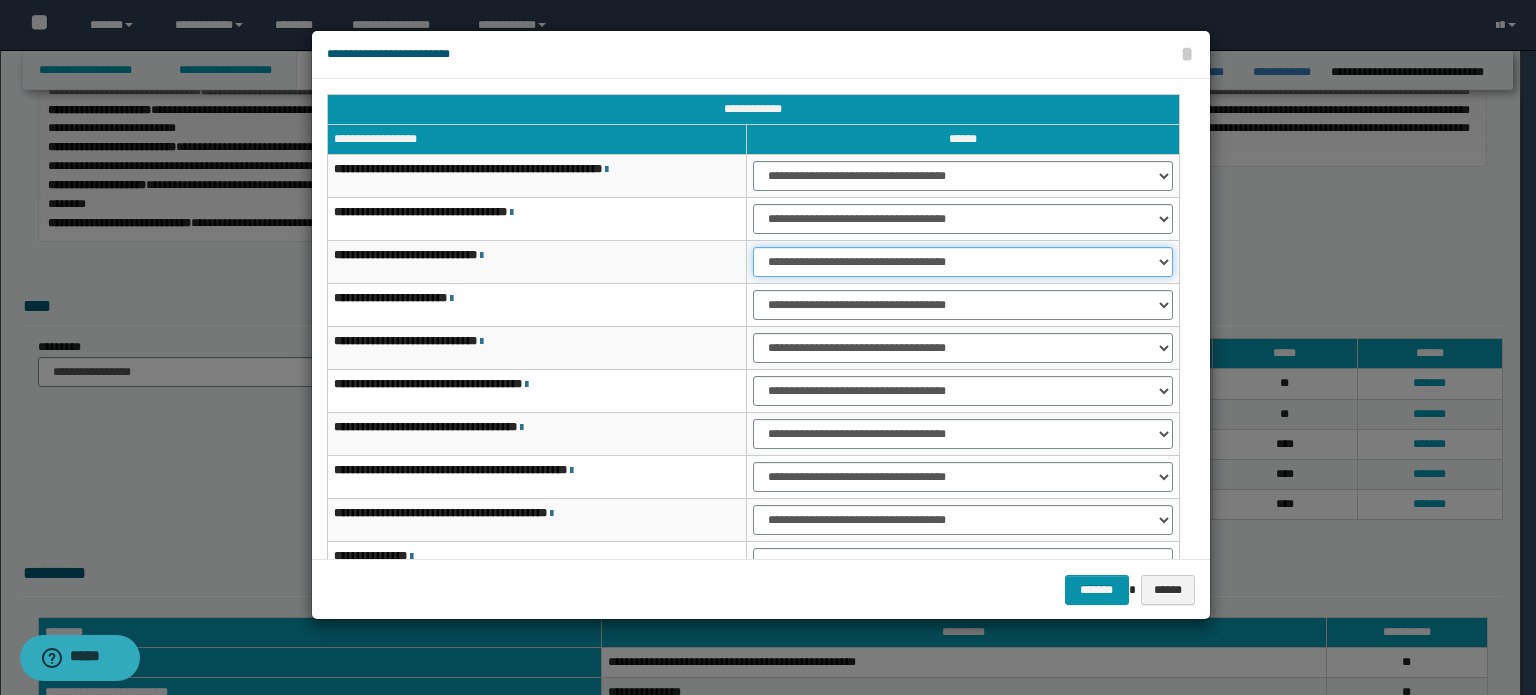 select on "***" 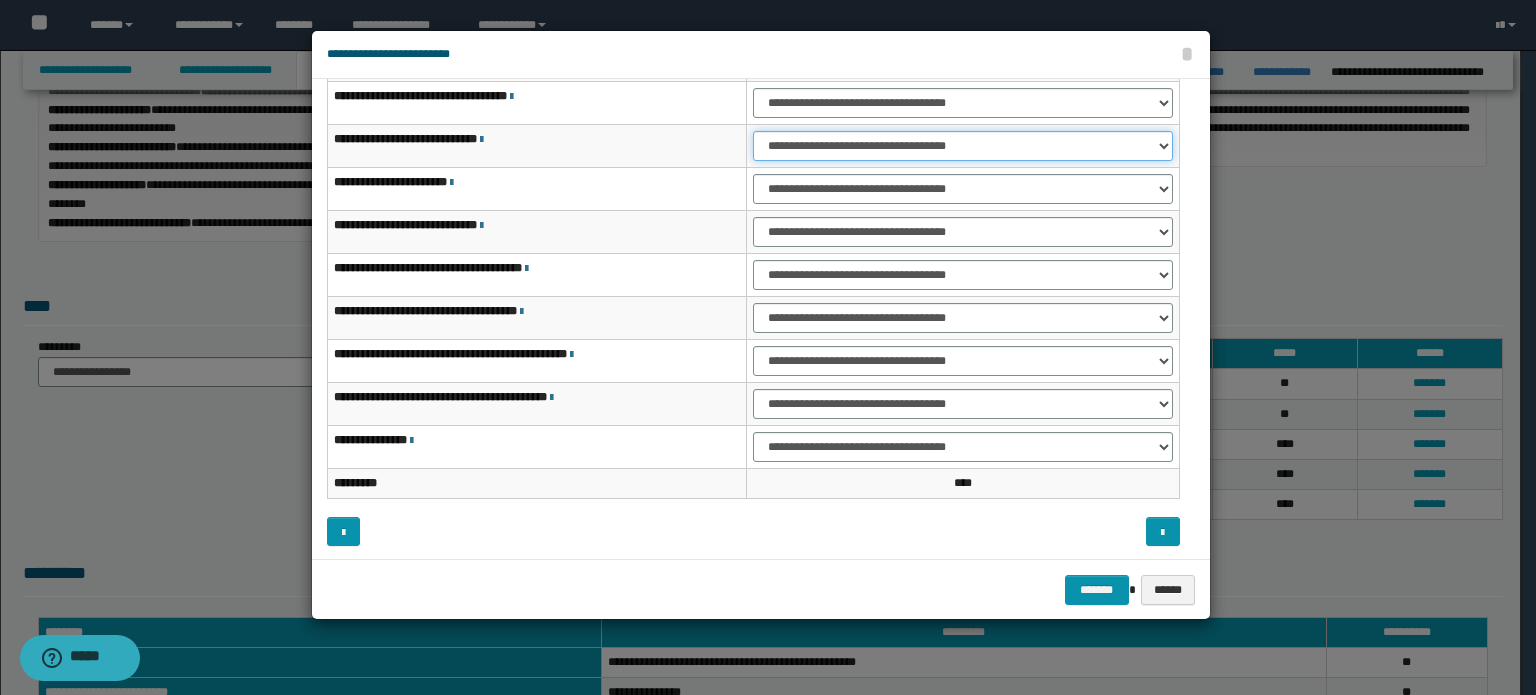 scroll, scrollTop: 118, scrollLeft: 0, axis: vertical 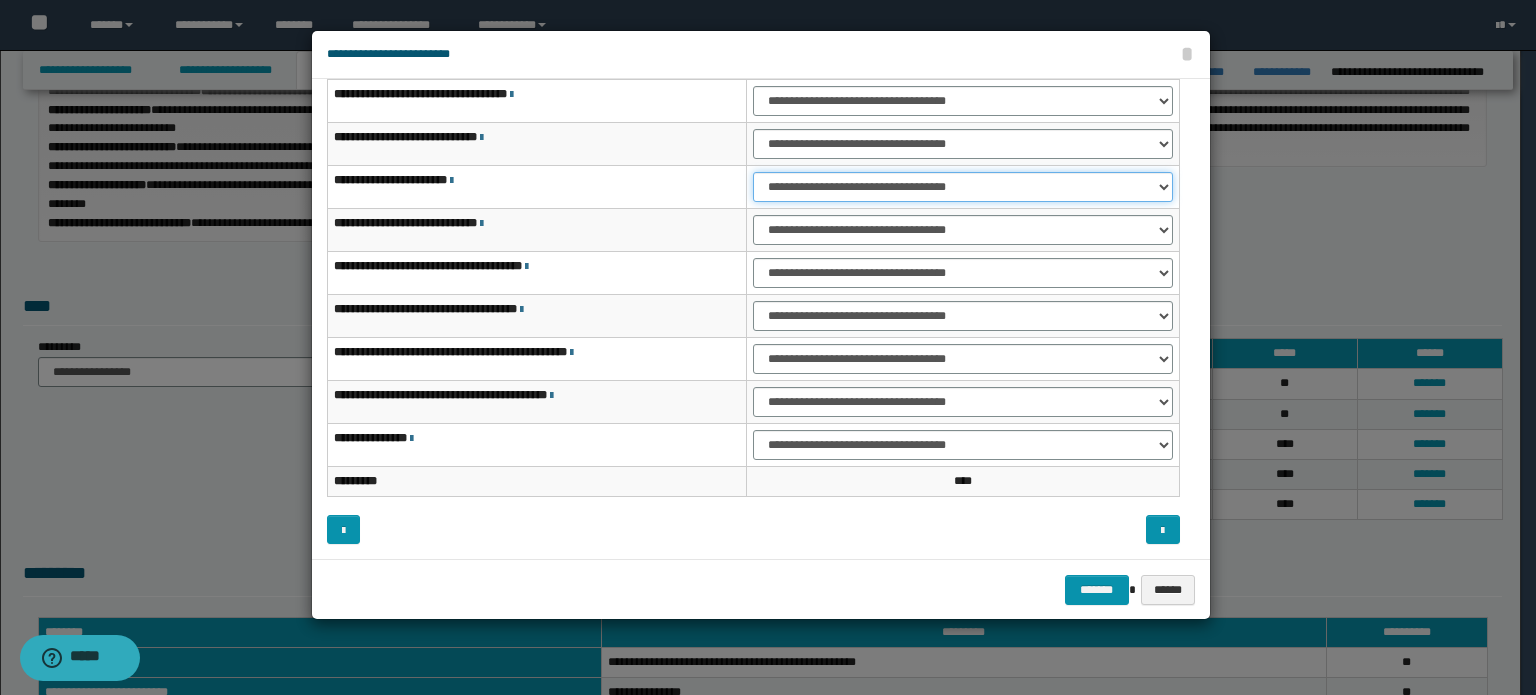 click on "**********" at bounding box center [963, 187] 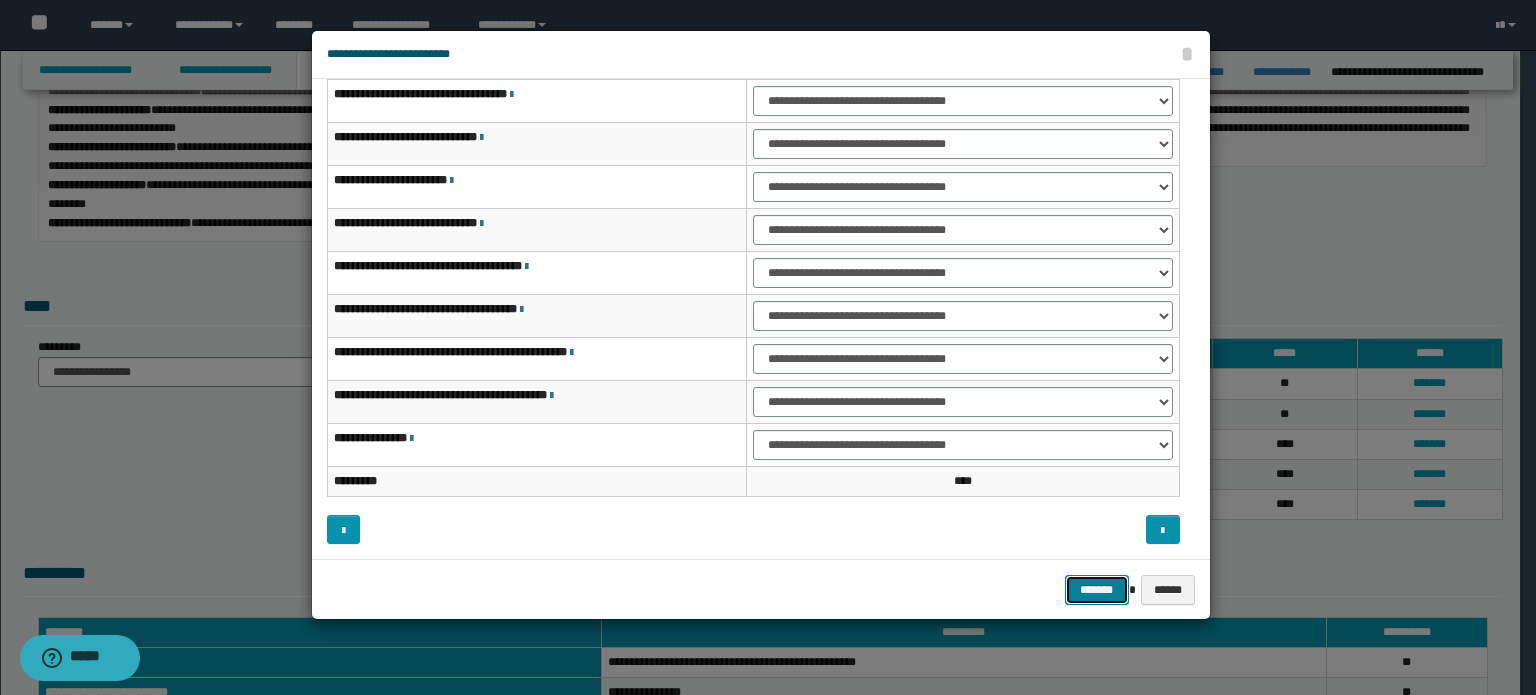 click on "*******" at bounding box center [1097, 590] 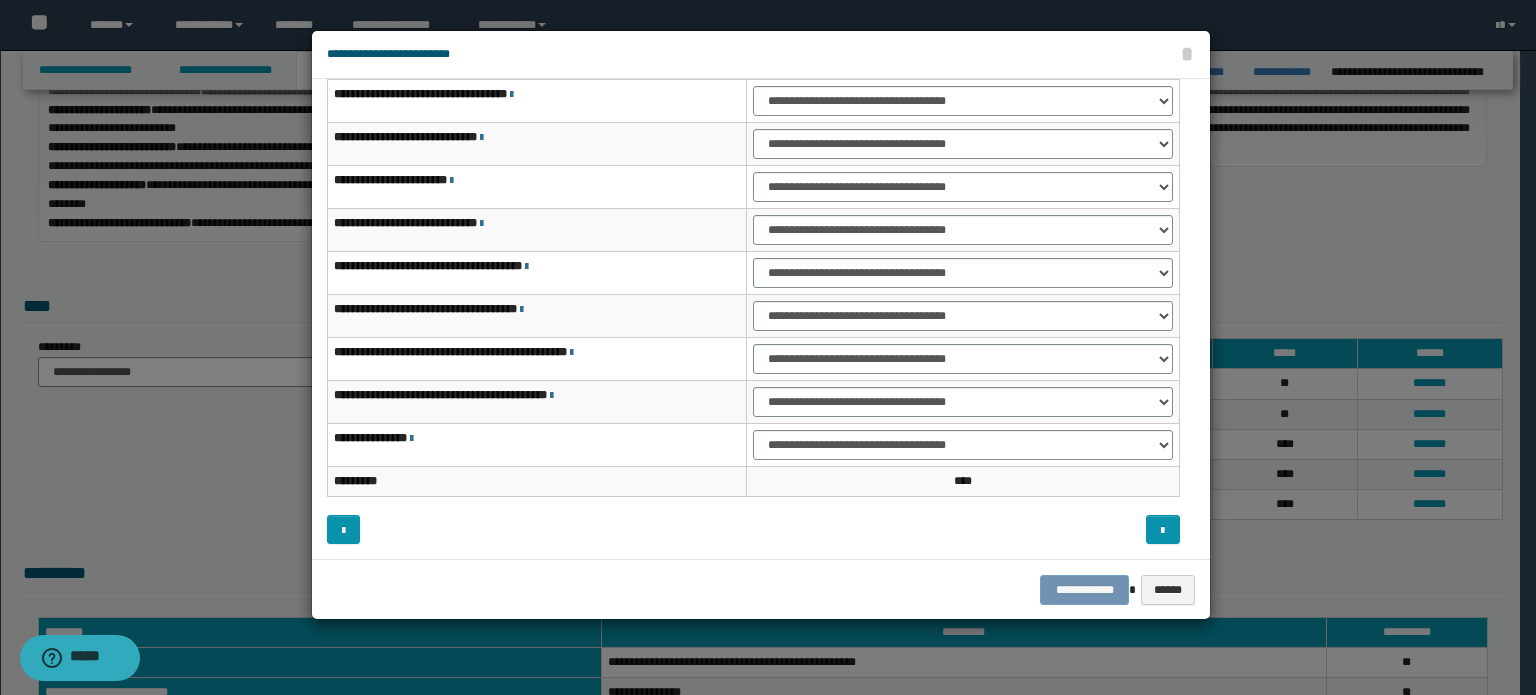 click on "**********" at bounding box center [761, 590] 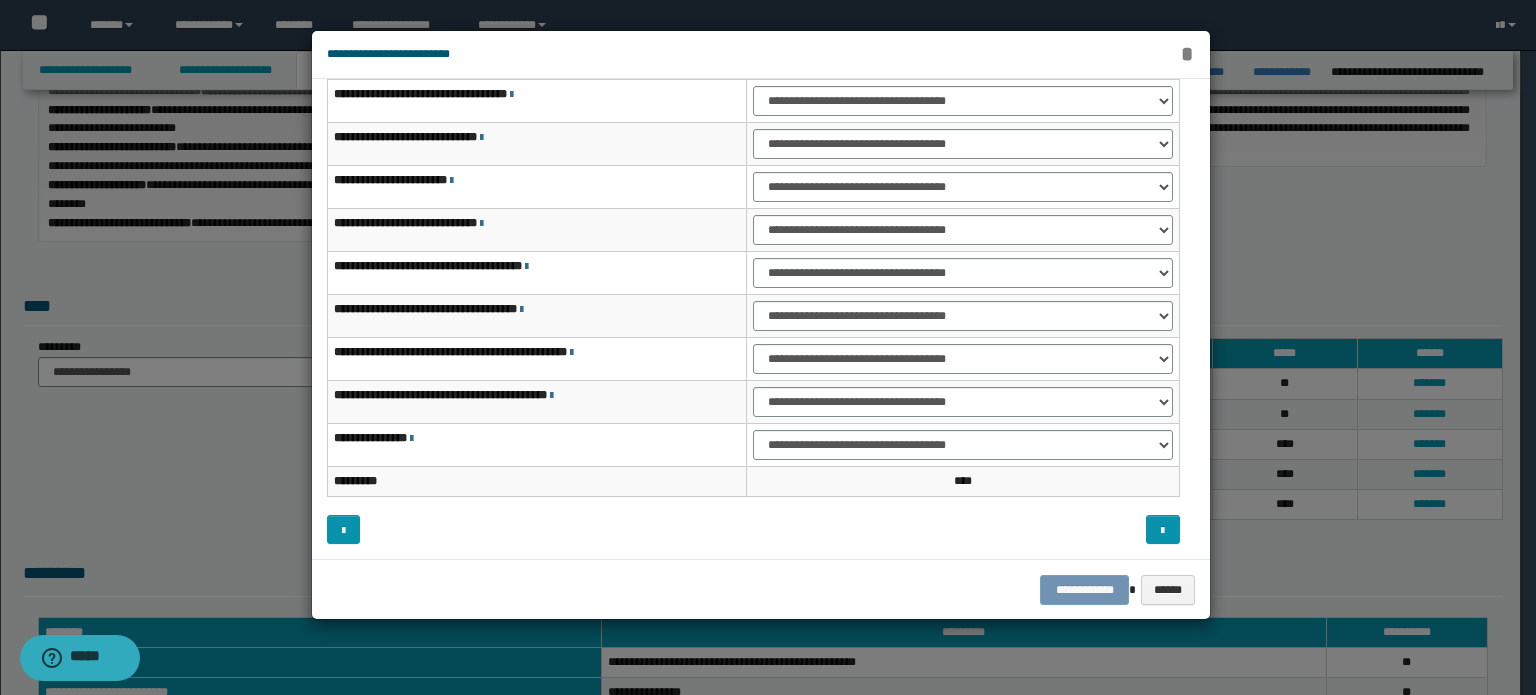 click on "*" at bounding box center [1187, 54] 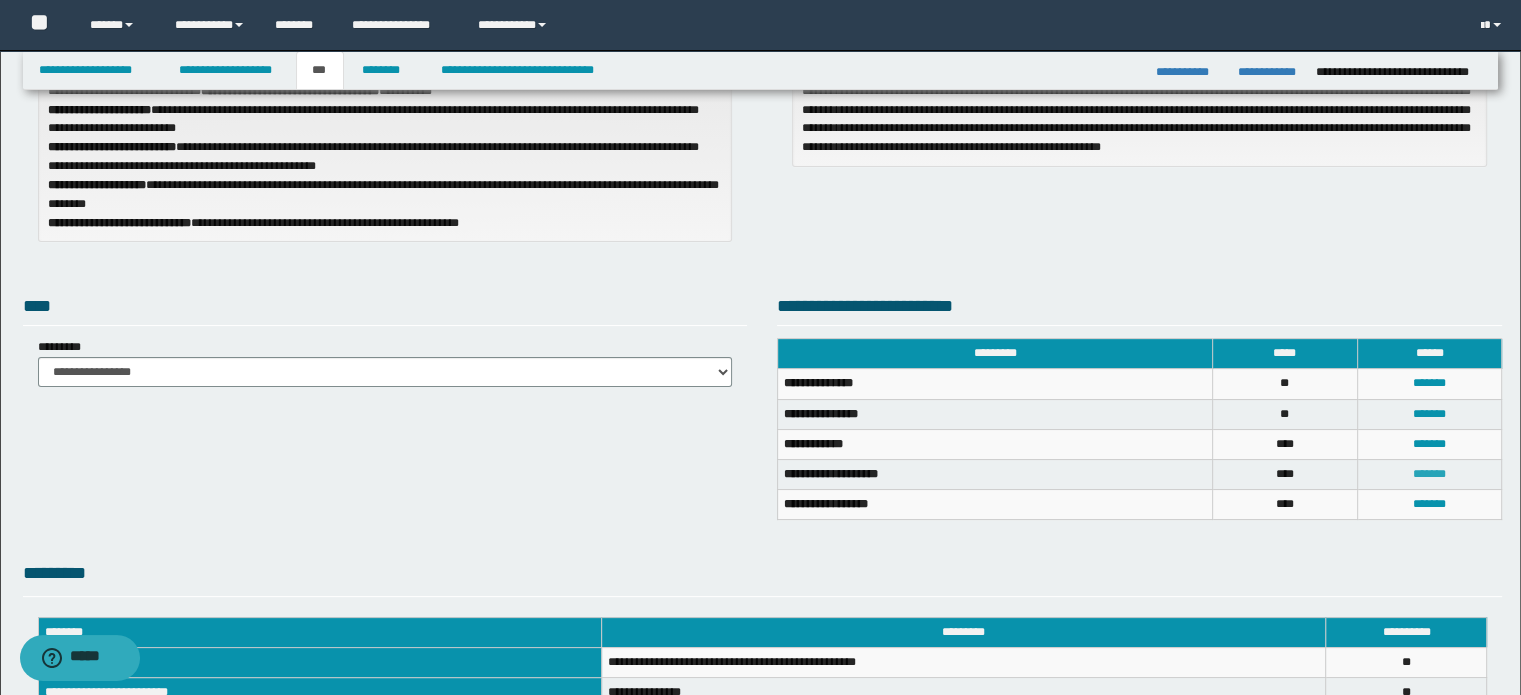 click on "*******" at bounding box center (1429, 474) 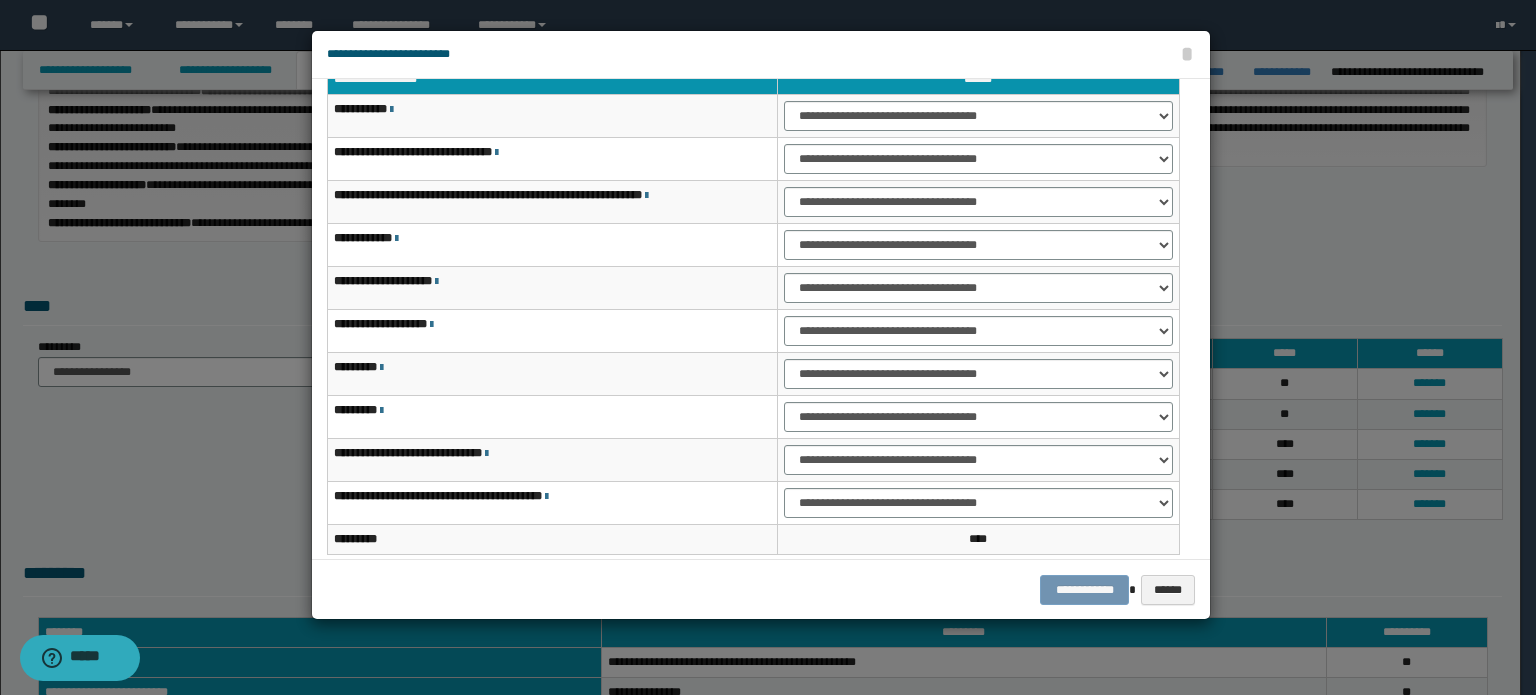 scroll, scrollTop: 0, scrollLeft: 0, axis: both 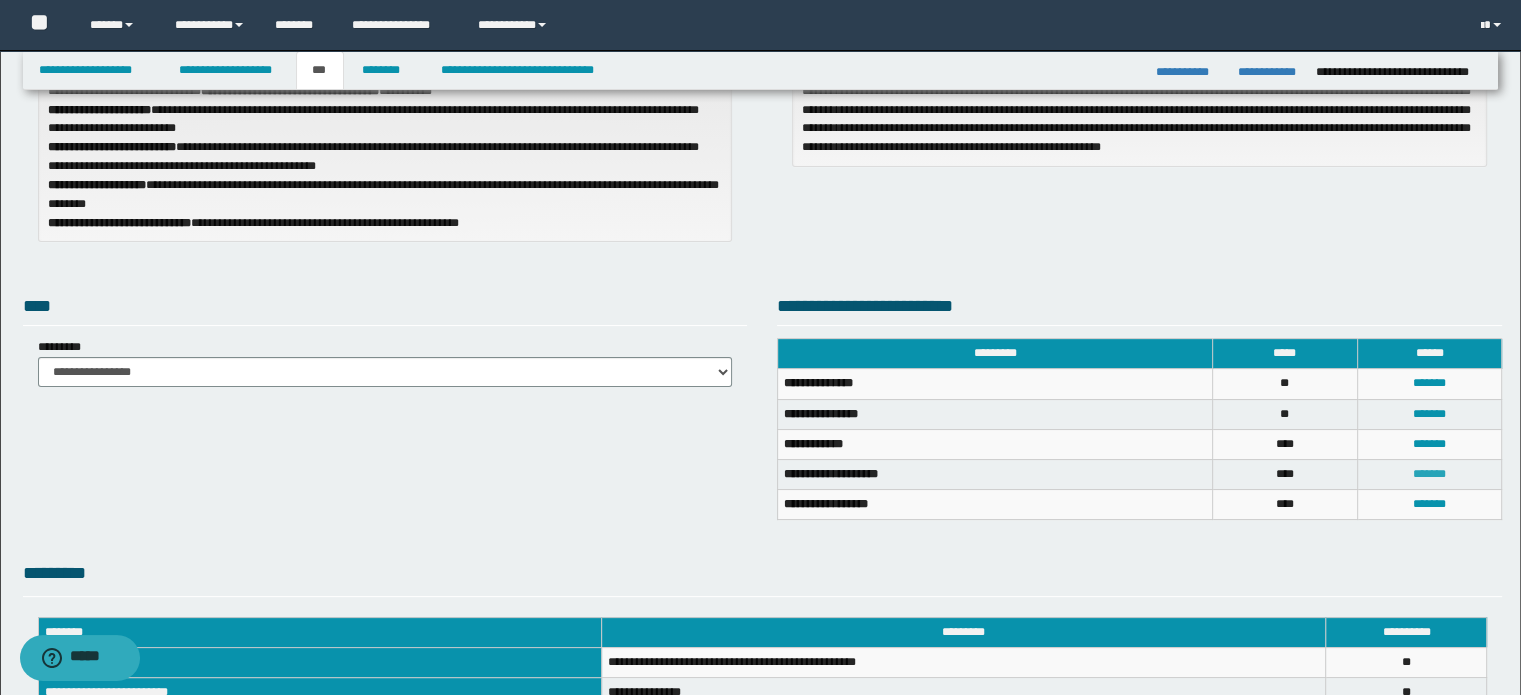 click on "*******" at bounding box center [1429, 474] 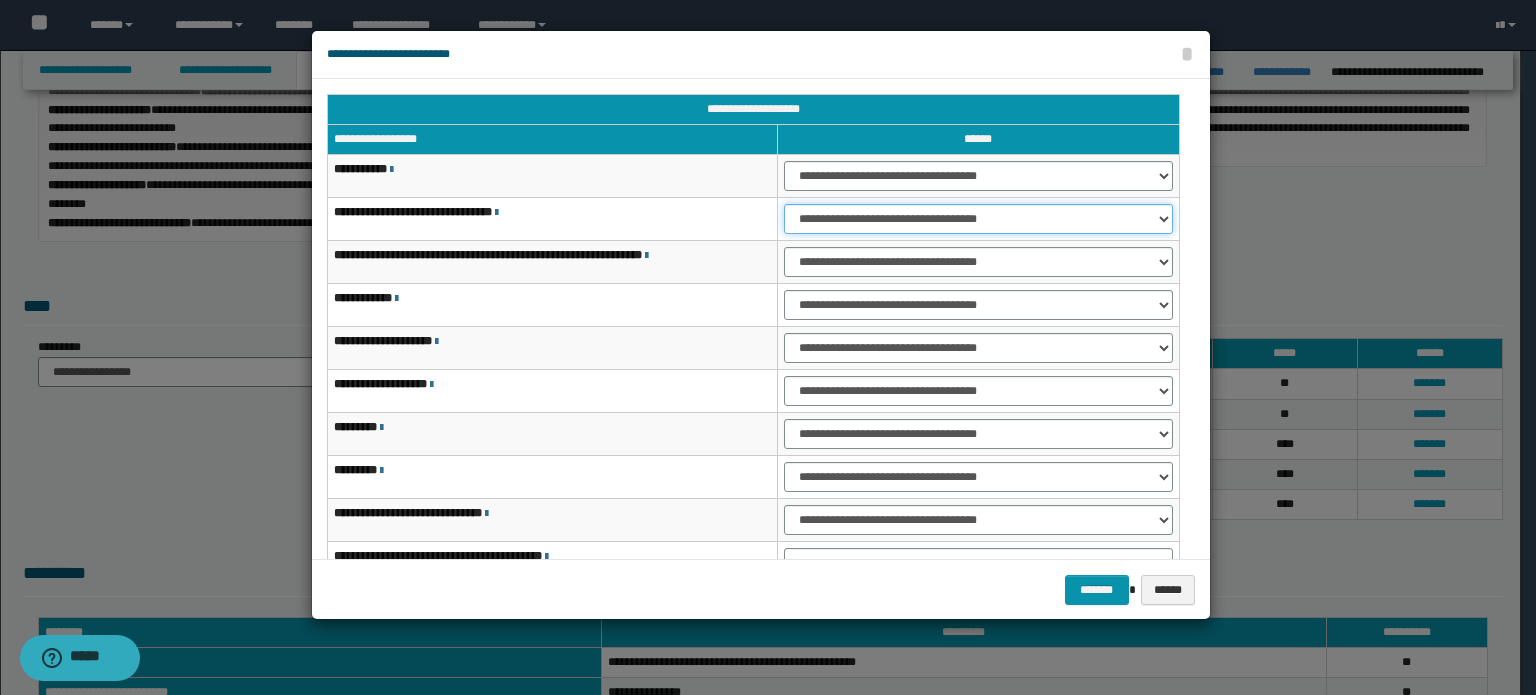drag, startPoint x: 1016, startPoint y: 211, endPoint x: 1017, endPoint y: 228, distance: 17.029387 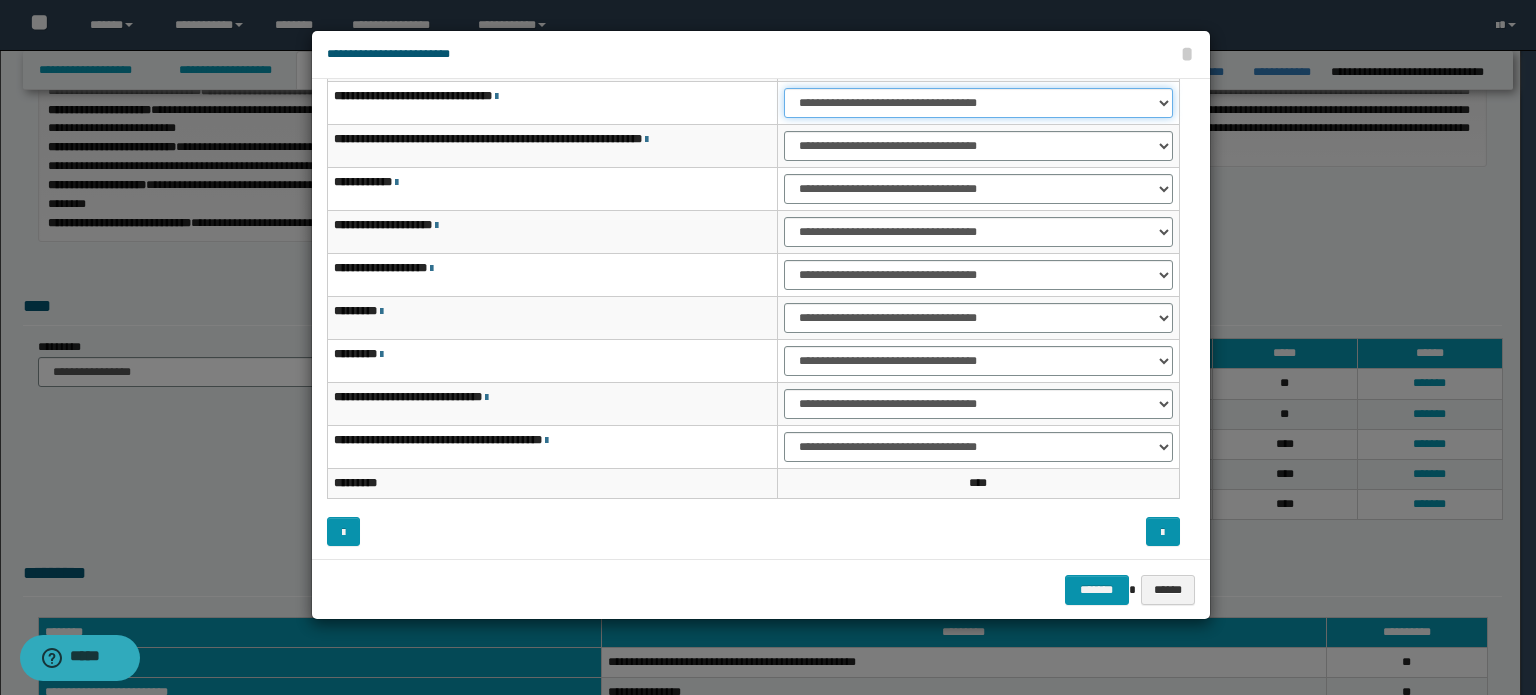 scroll, scrollTop: 118, scrollLeft: 0, axis: vertical 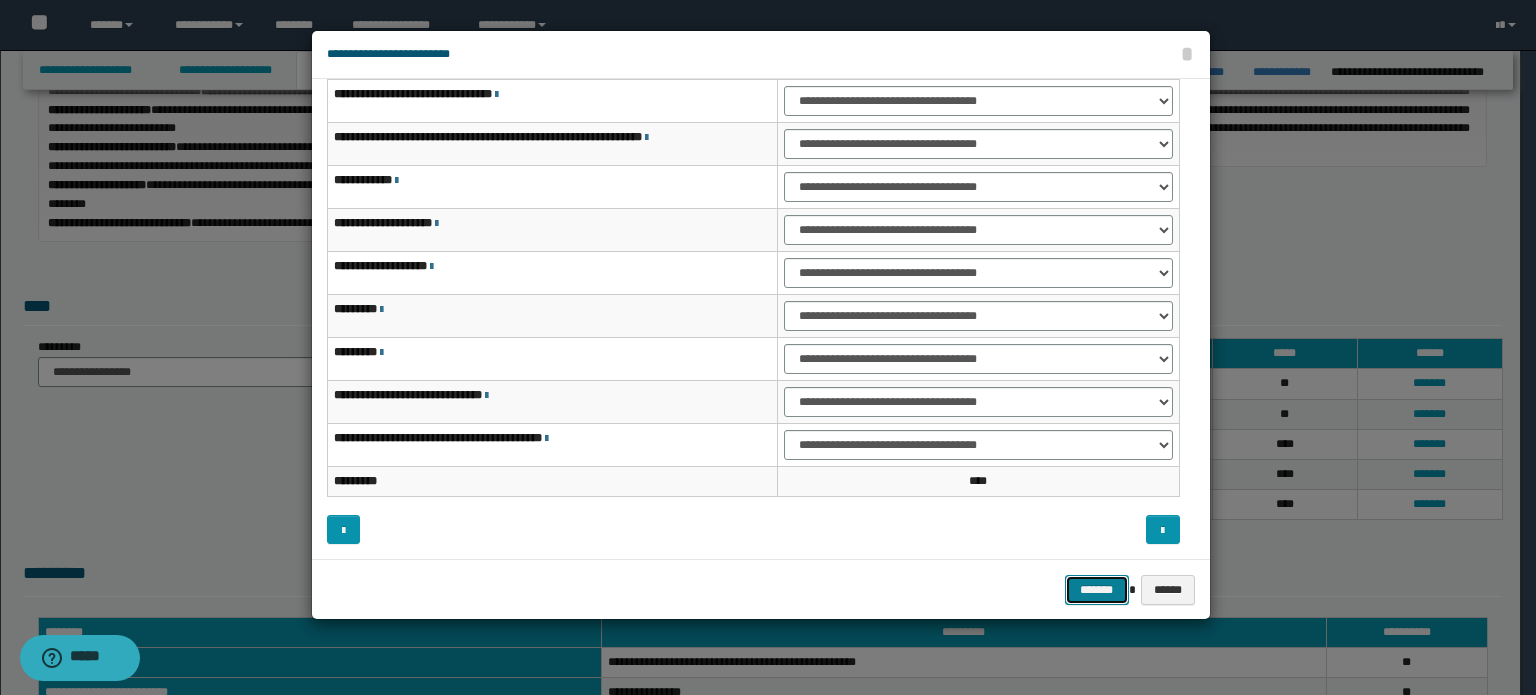click on "*******" at bounding box center (1097, 590) 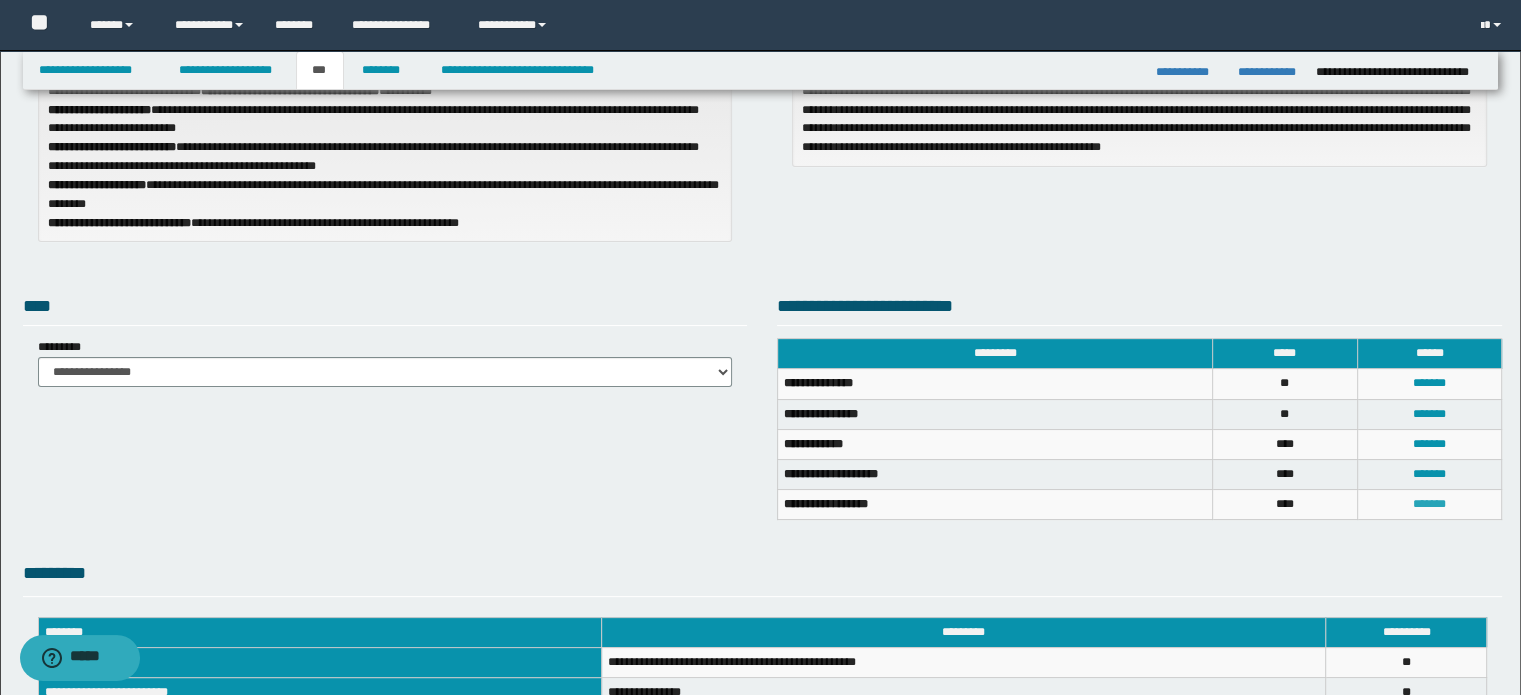 click on "*******" at bounding box center (1429, 504) 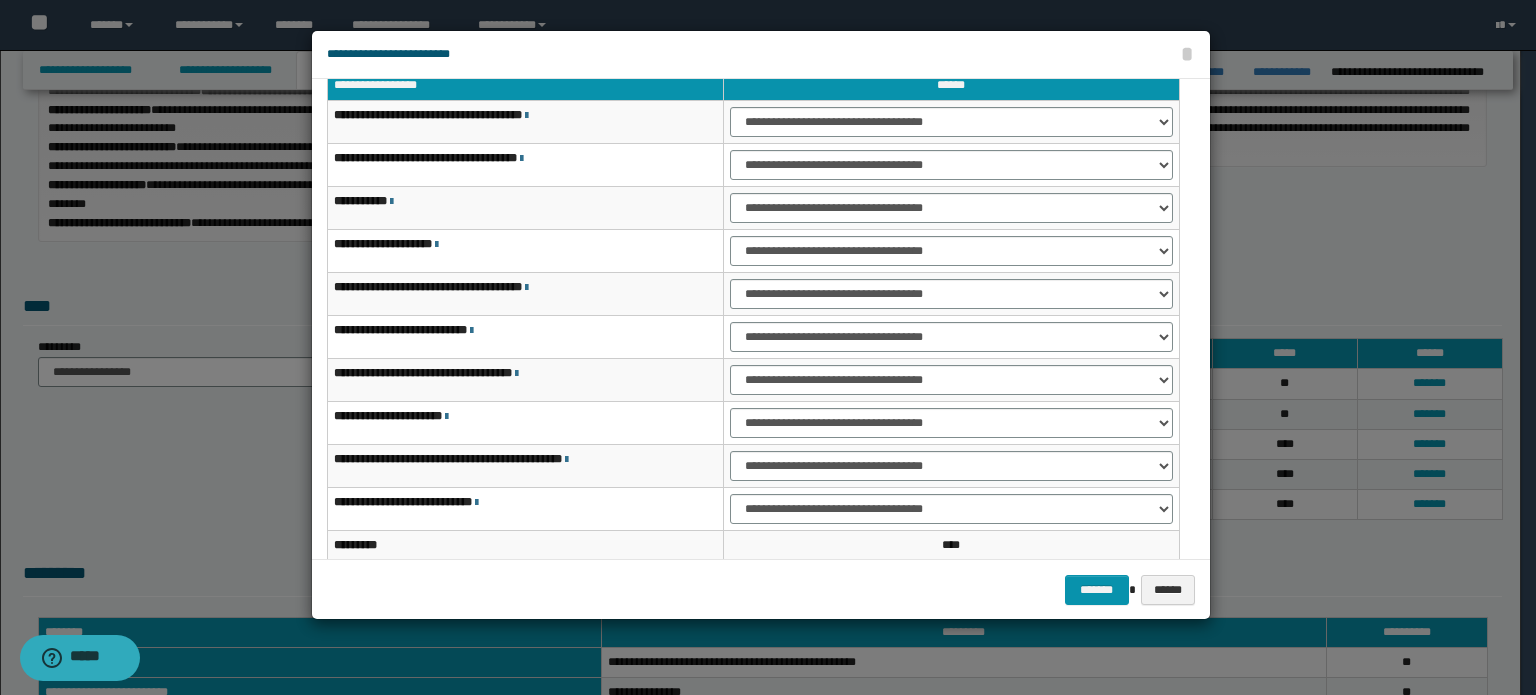 scroll, scrollTop: 0, scrollLeft: 0, axis: both 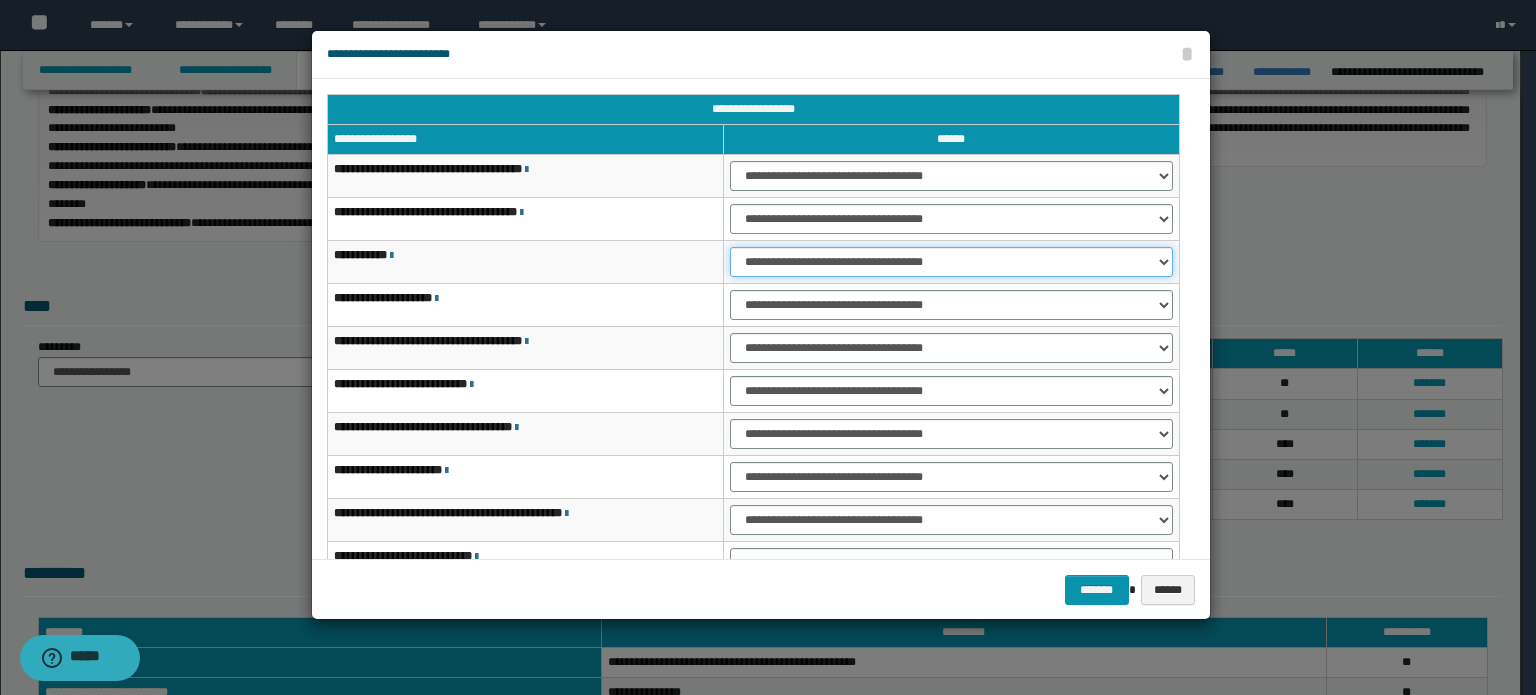 click on "**********" at bounding box center [951, 262] 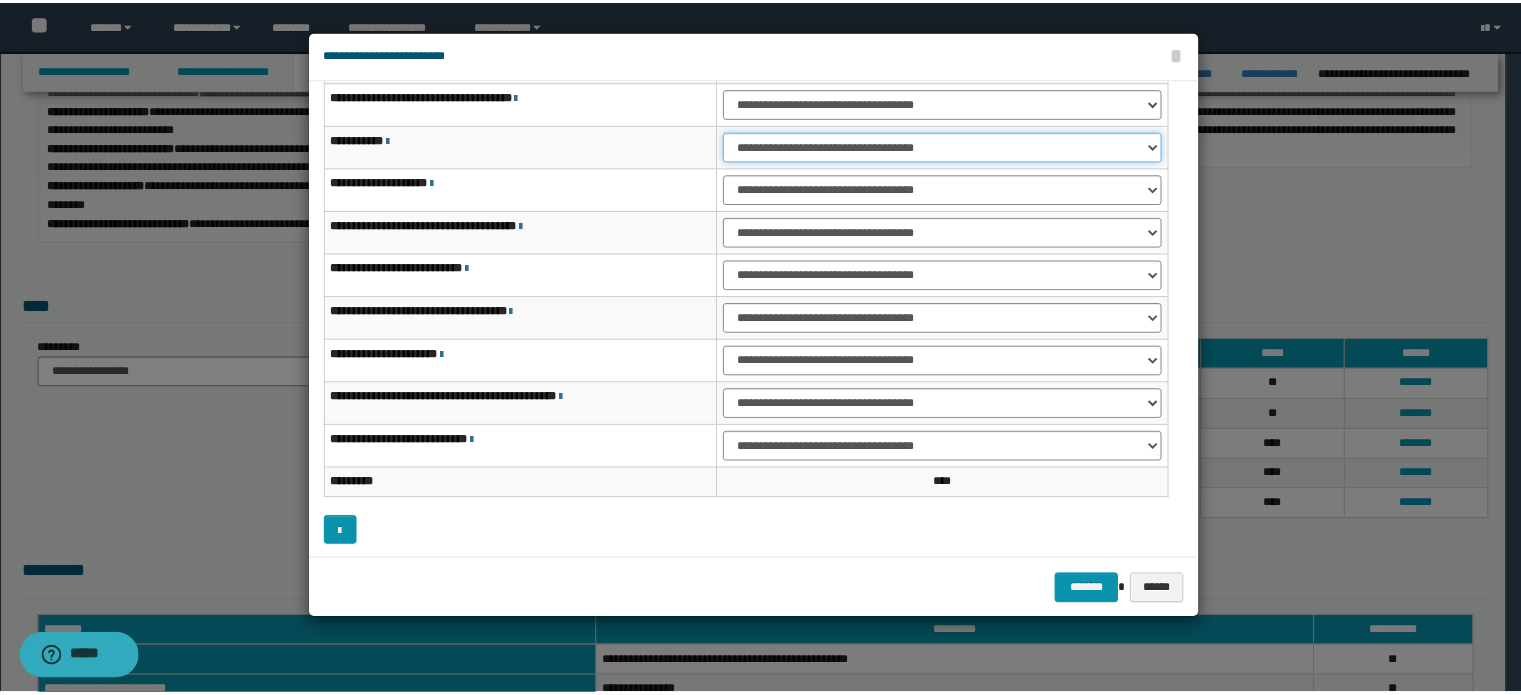 scroll, scrollTop: 118, scrollLeft: 0, axis: vertical 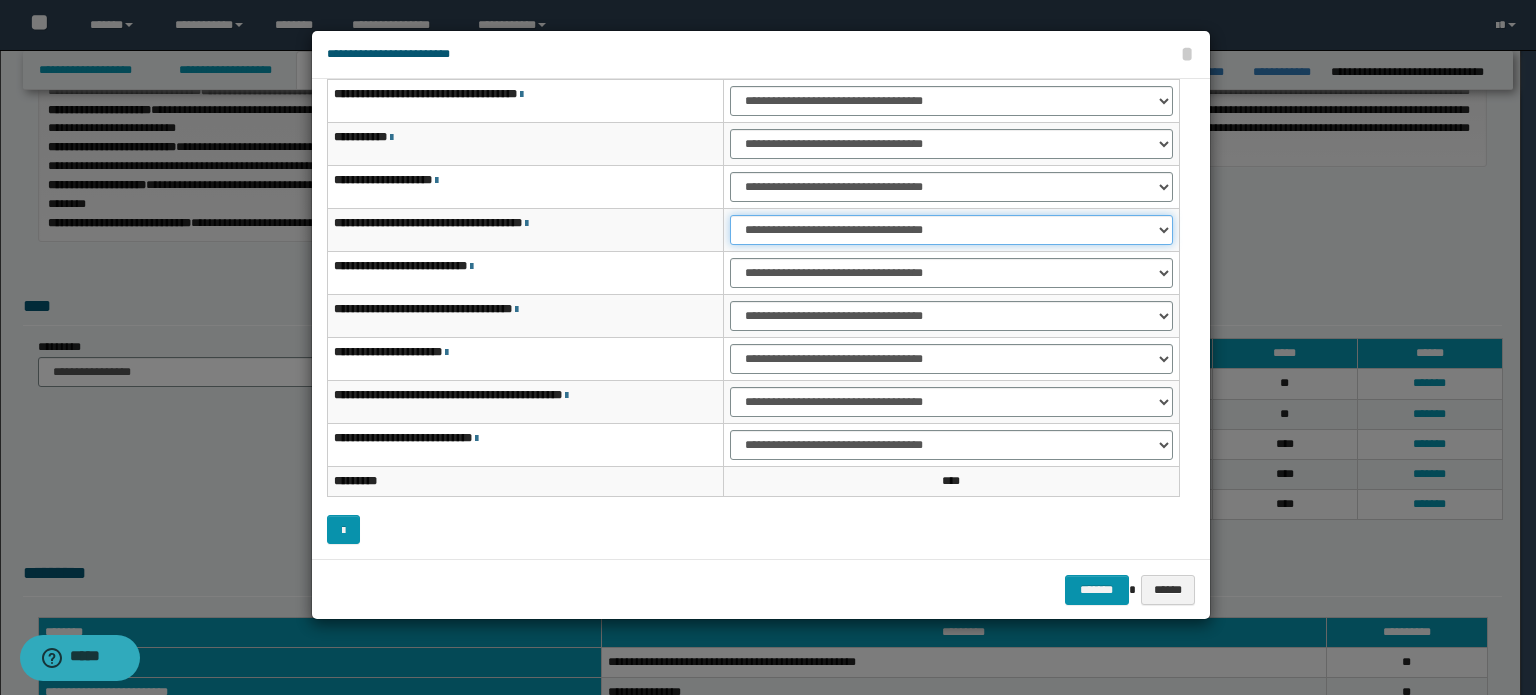 click on "**********" at bounding box center [951, 230] 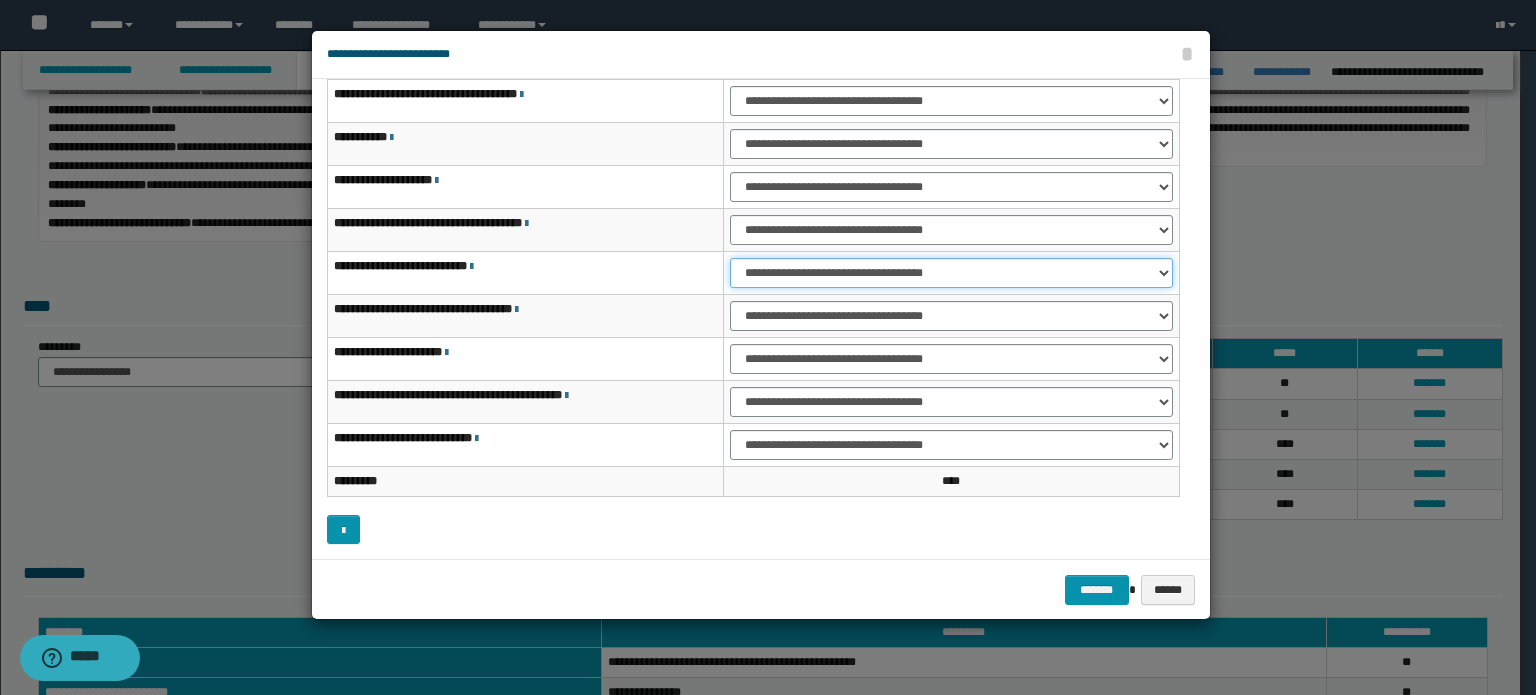 click on "**********" at bounding box center [951, 273] 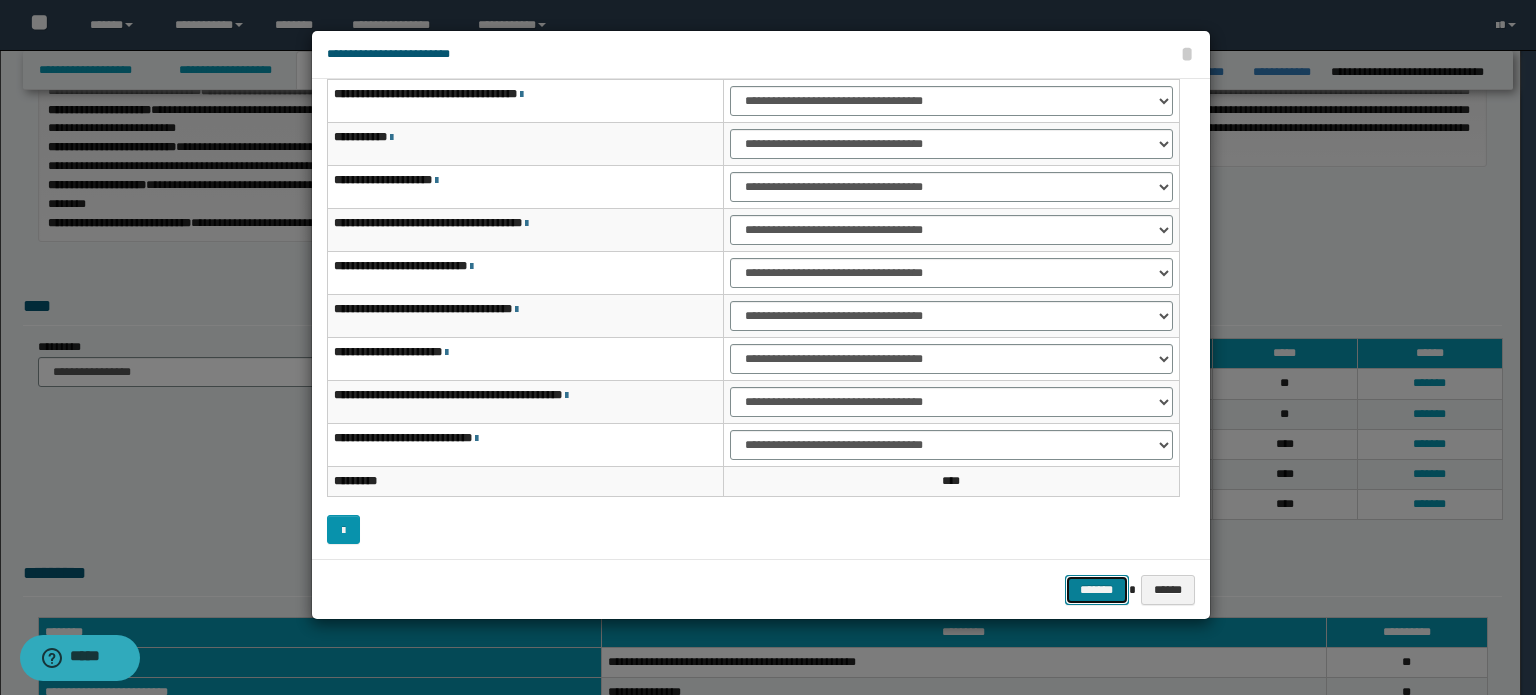 click on "*******" at bounding box center (1097, 590) 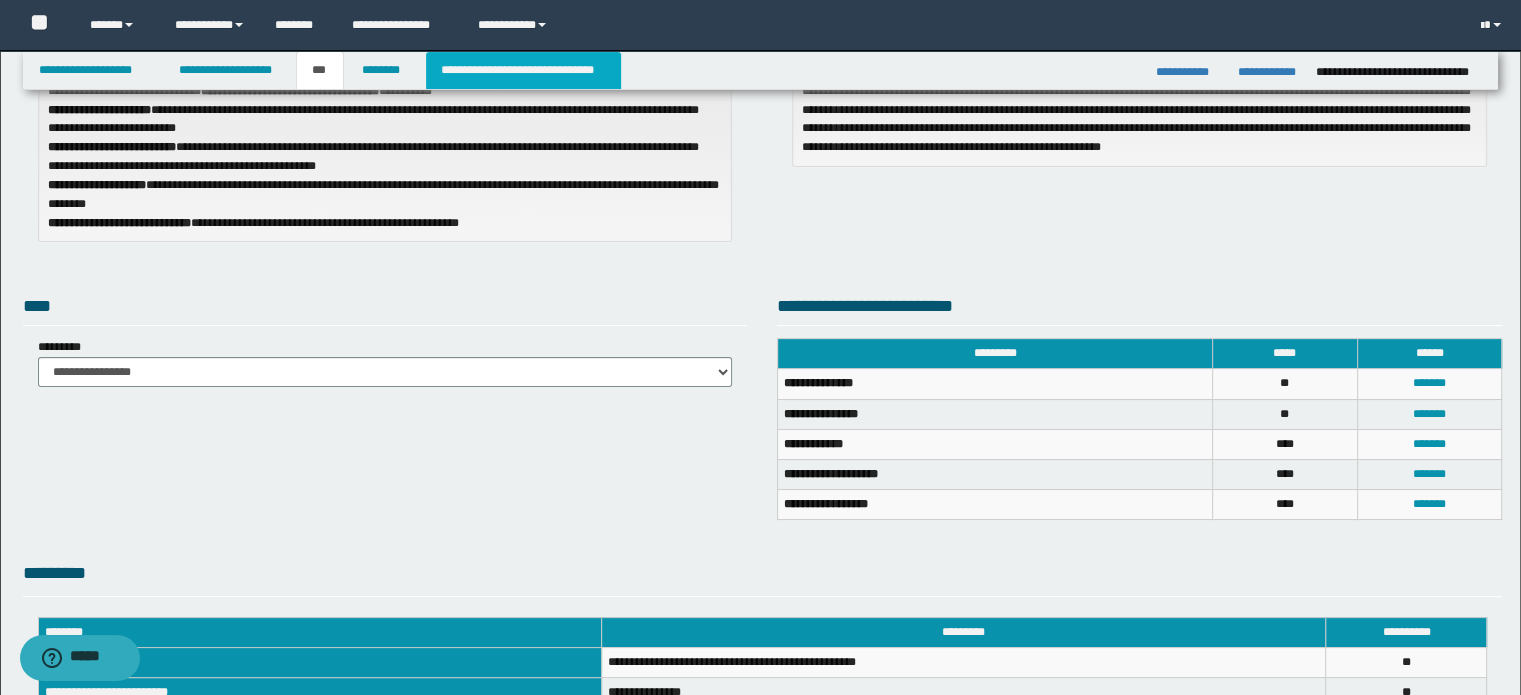 click on "**********" at bounding box center [523, 70] 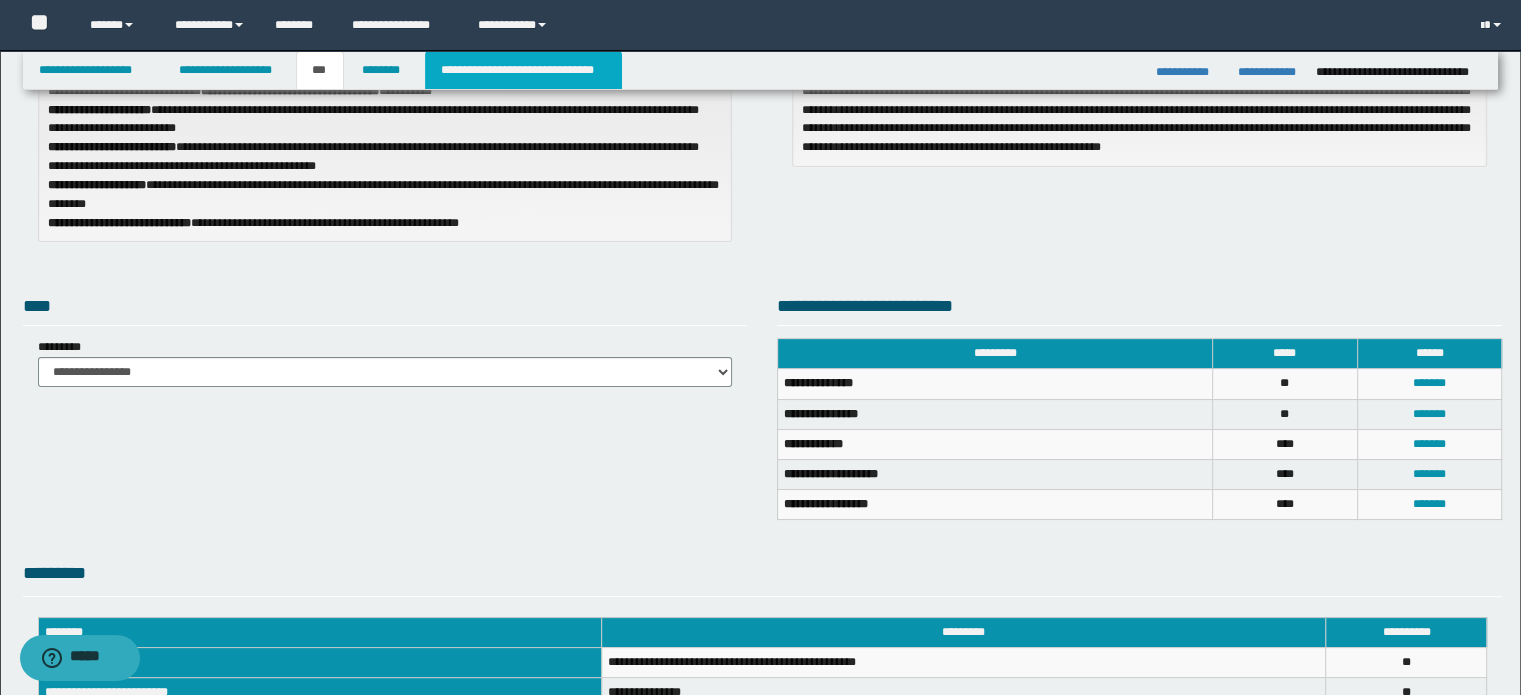 type on "**********" 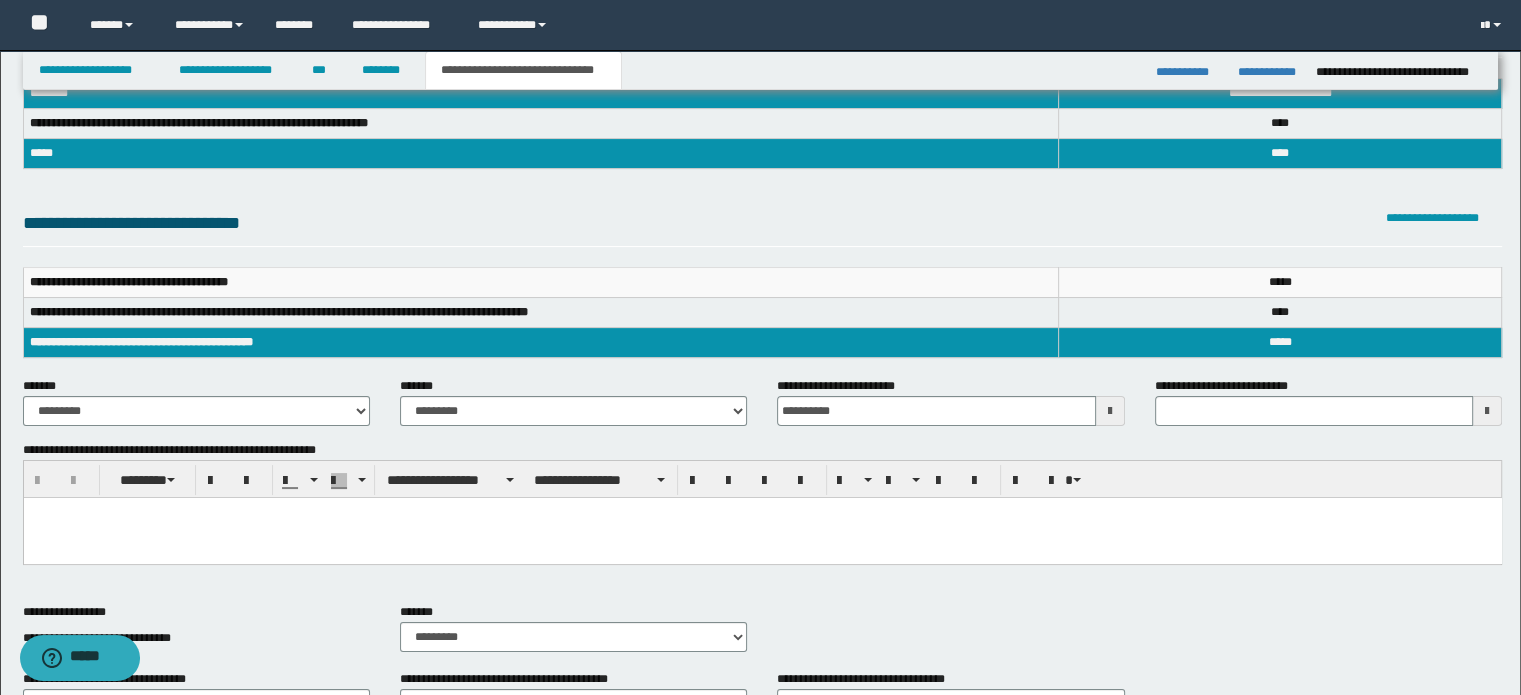 scroll, scrollTop: 0, scrollLeft: 0, axis: both 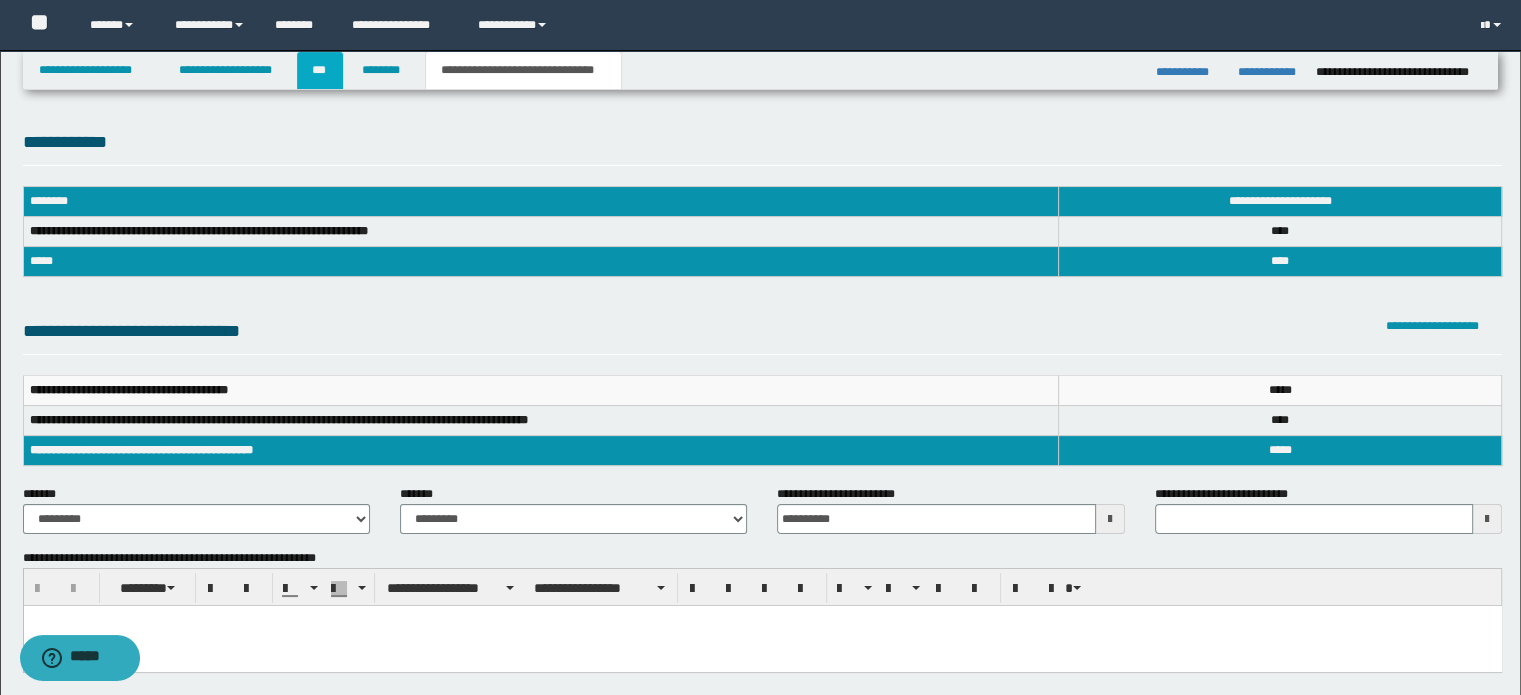 click on "***" at bounding box center (320, 70) 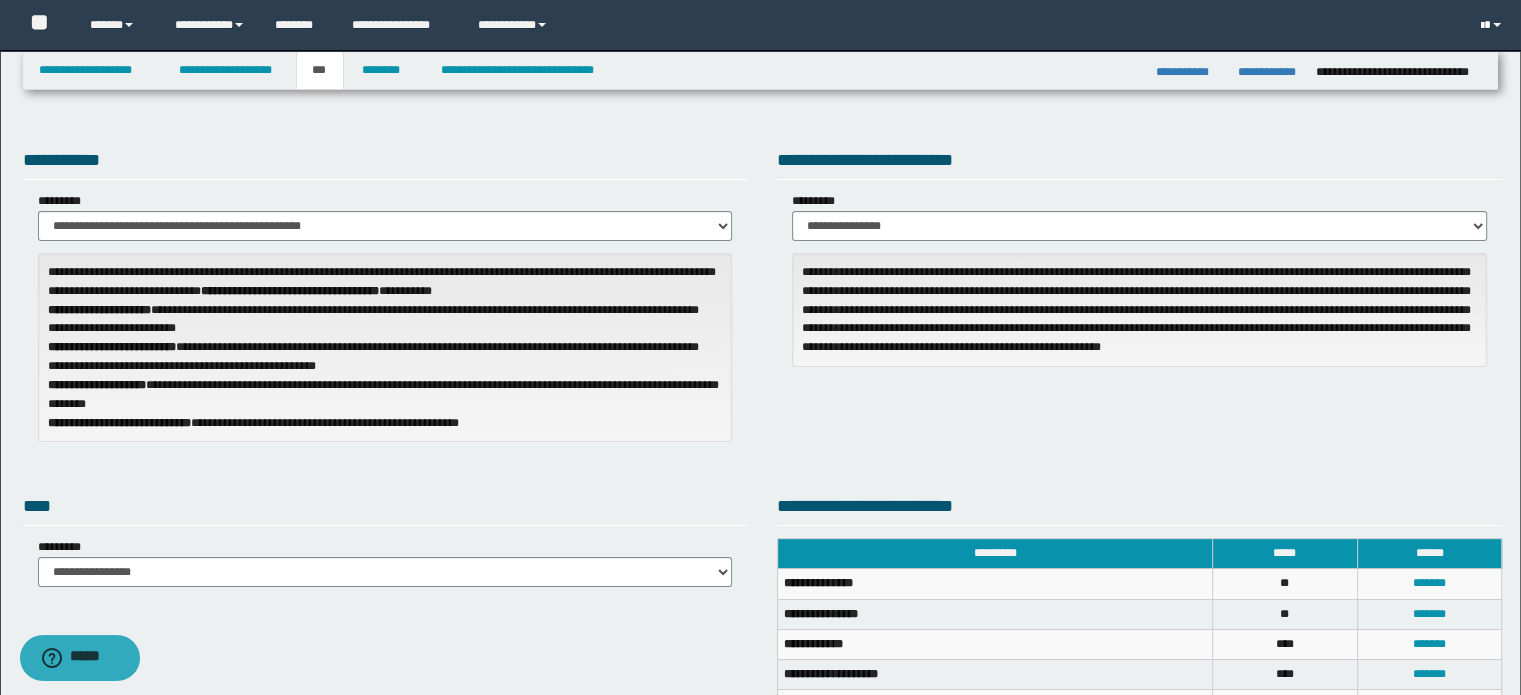 click at bounding box center [1497, 25] 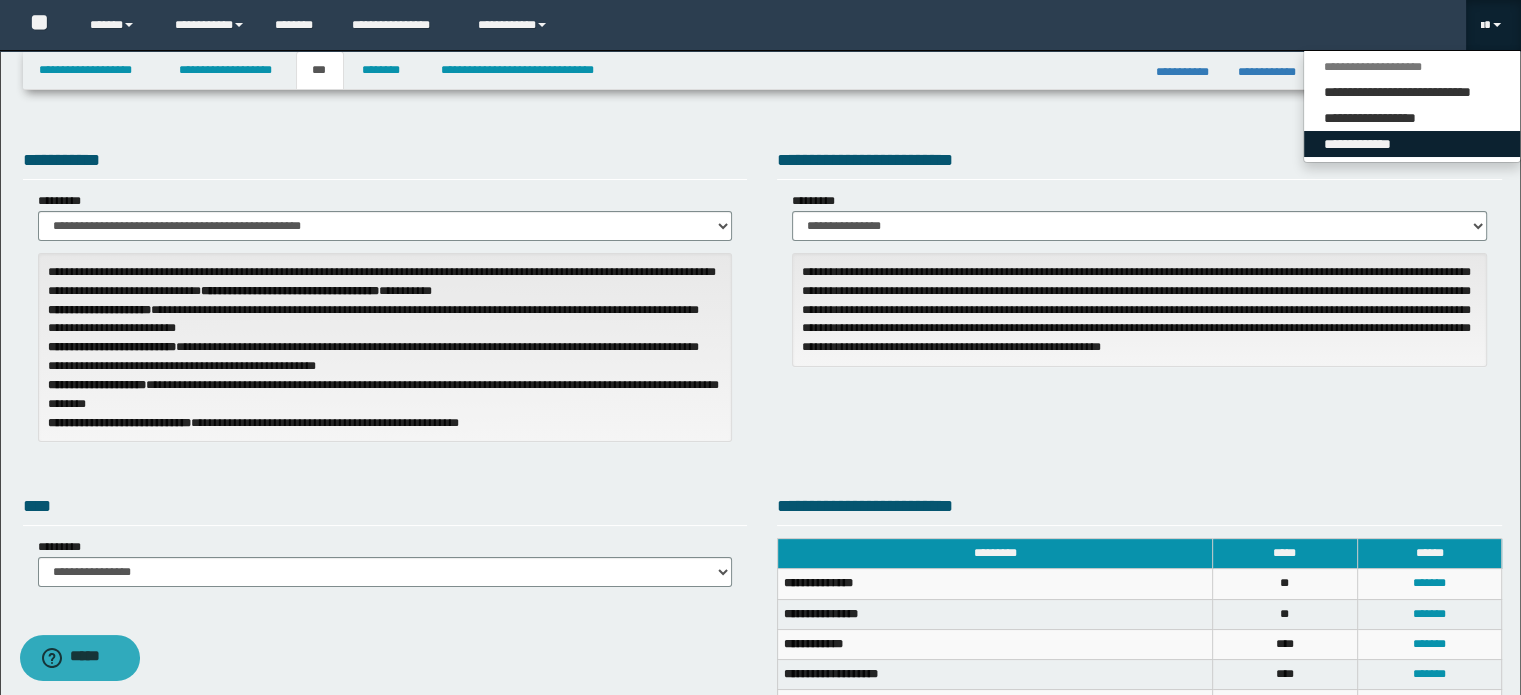 click on "**********" at bounding box center [1412, 144] 